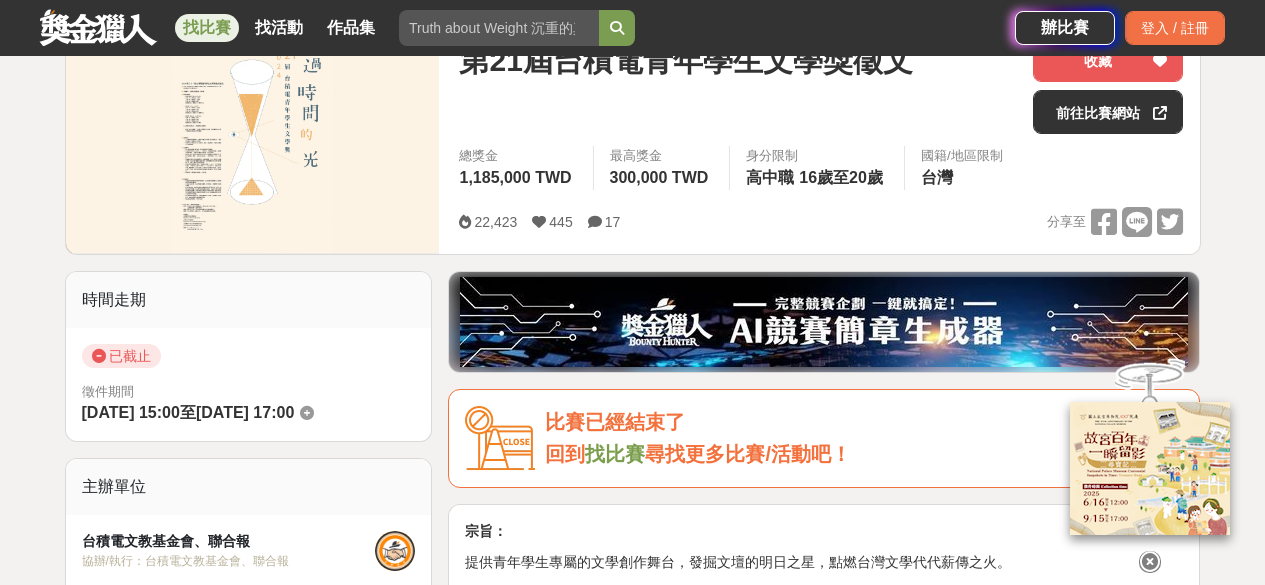 scroll, scrollTop: 0, scrollLeft: 0, axis: both 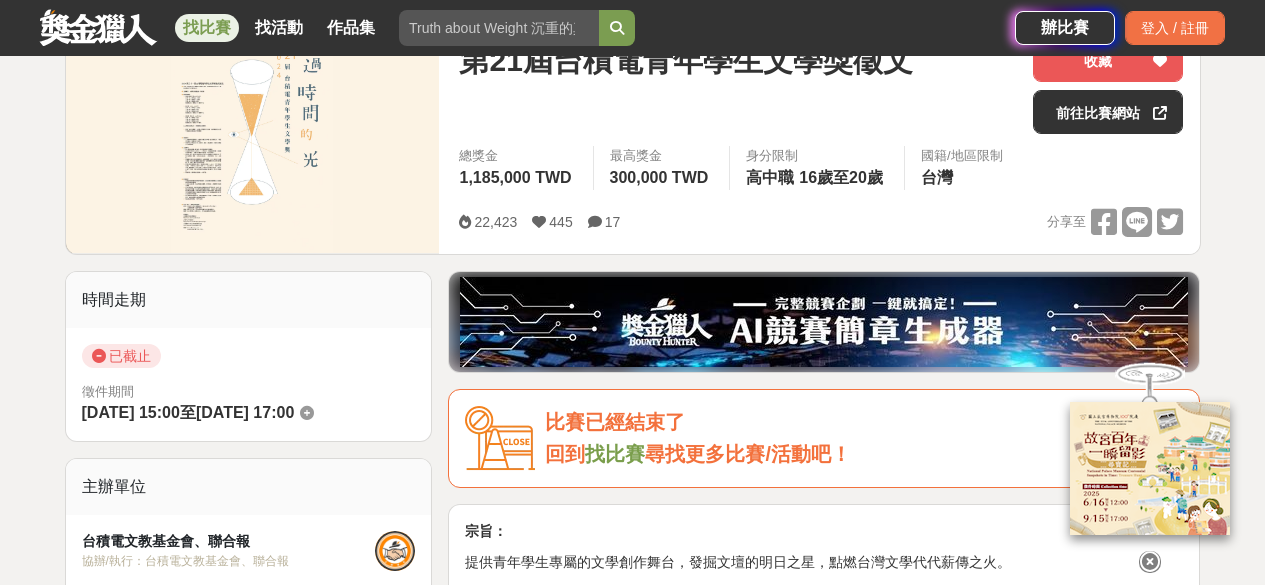 click on "300,000   TWD" at bounding box center [659, 177] 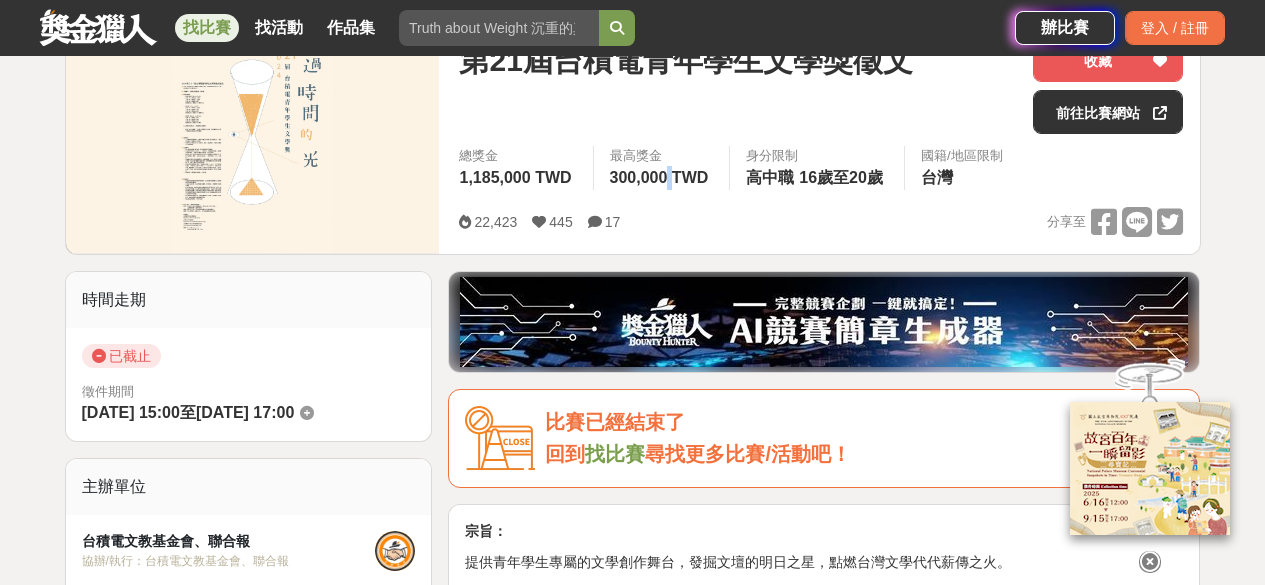 drag, startPoint x: 668, startPoint y: 186, endPoint x: 461, endPoint y: 178, distance: 207.15453 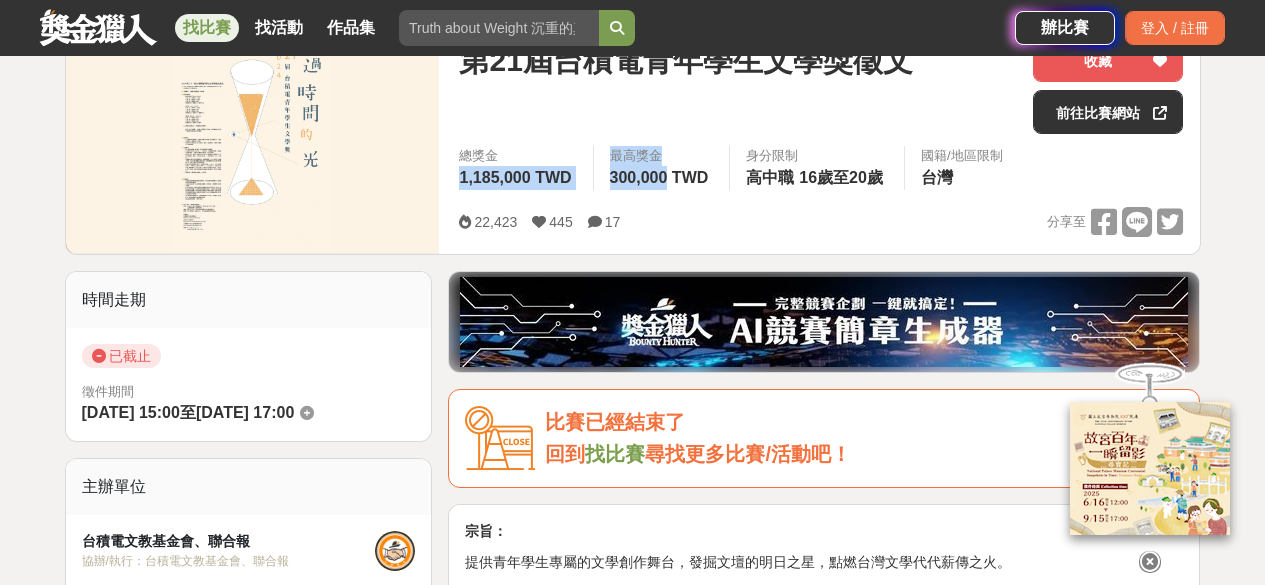 click on "1,185,000   TWD" at bounding box center (515, 177) 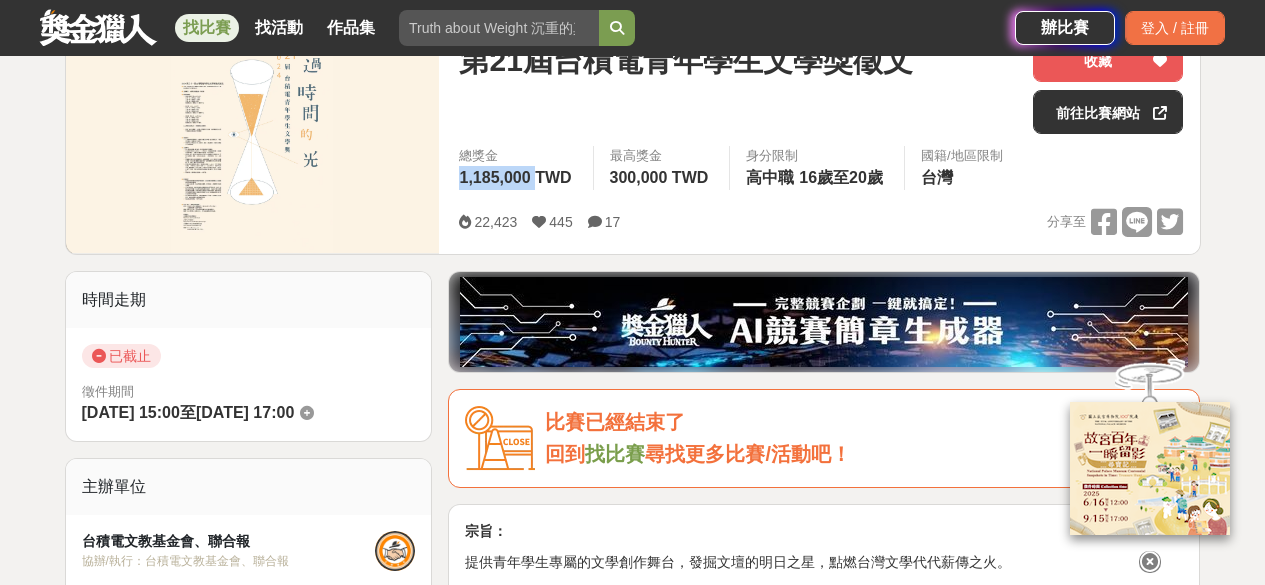click on "1,185,000   TWD" at bounding box center [515, 177] 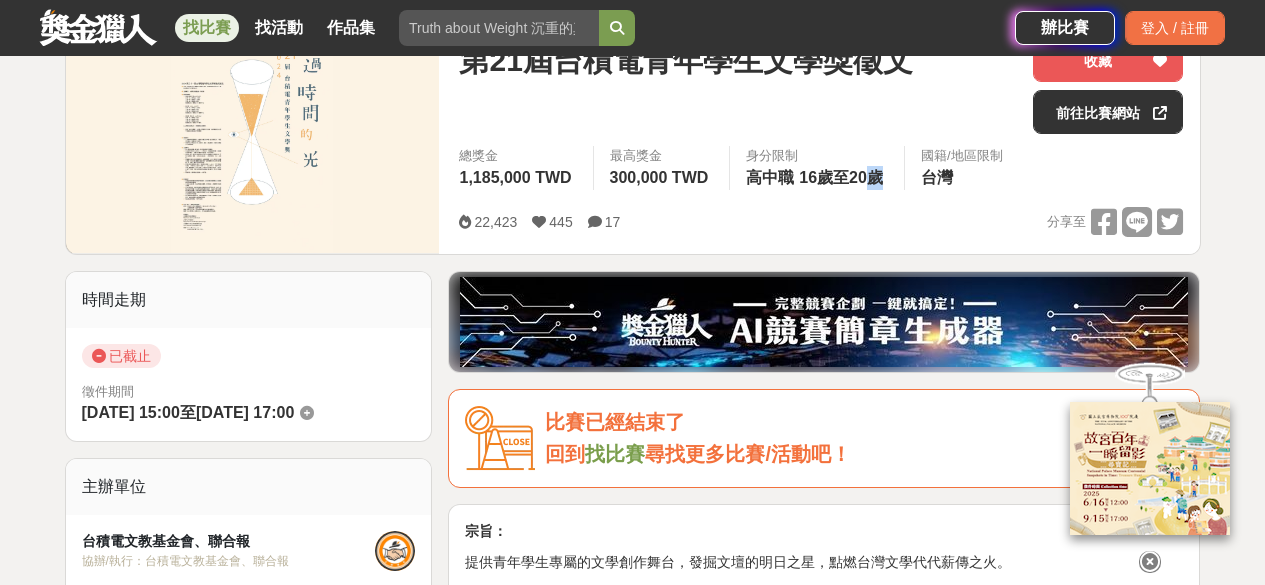 click on "總獎金 1,185,000   TWD 最高獎金 300,000   TWD 身分限制 高中職 16歲至20歲 國籍/地區限制 台灣" at bounding box center [821, 174] 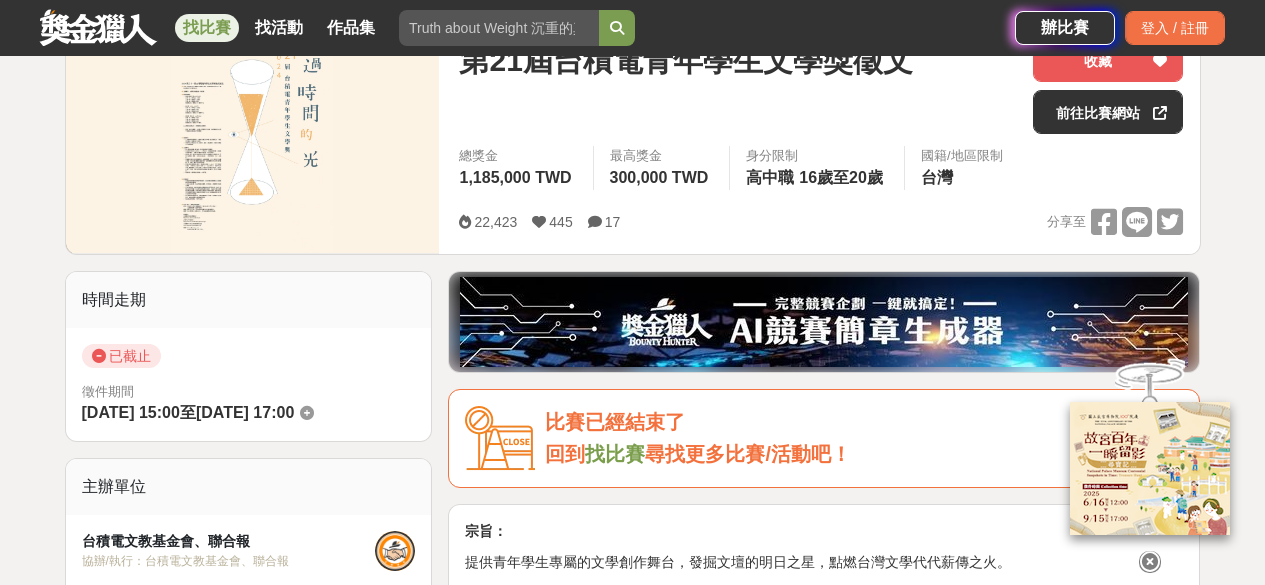 click on "總獎金 1,185,000   TWD 最高獎金 300,000   TWD 身分限制 高中職 16歲至20歲 國籍/地區限制 台灣" at bounding box center [821, 174] 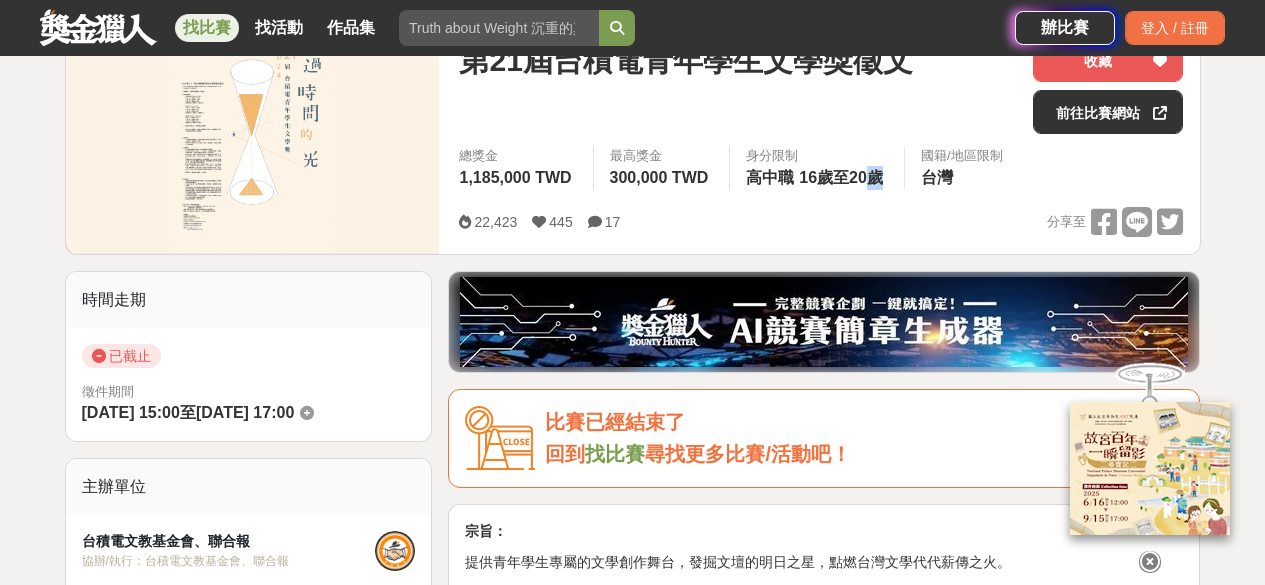 click on "總獎金 1,185,000   TWD 最高獎金 300,000   TWD 身分限制 高中職 16歲至20歲 國籍/地區限制 台灣" at bounding box center [821, 174] 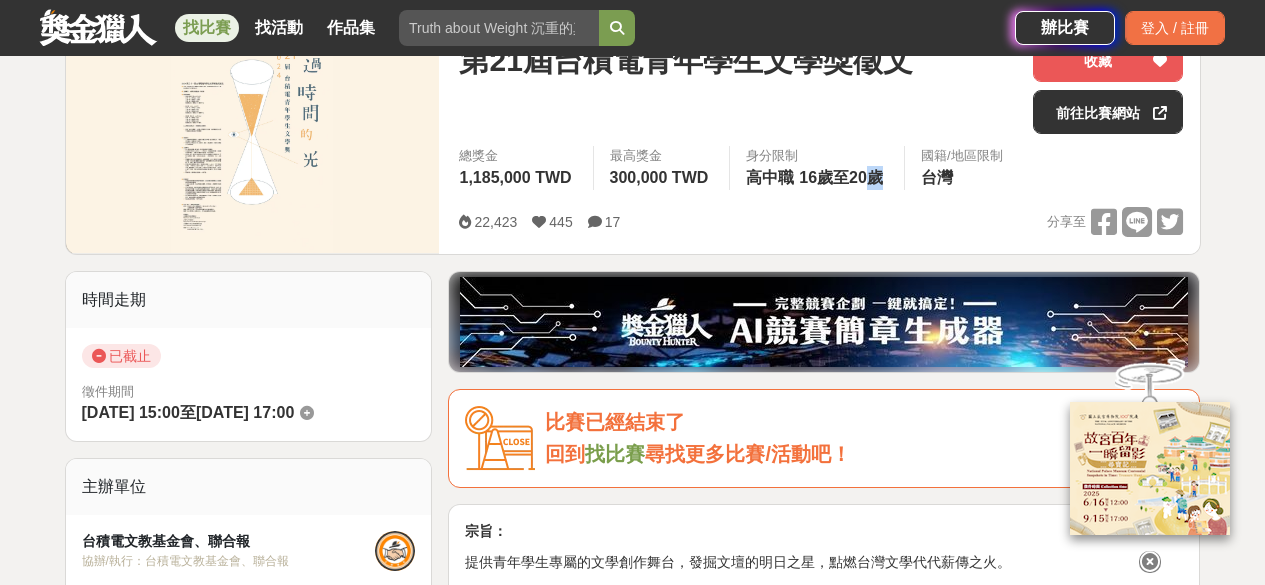 click on "總獎金 1,185,000   TWD 最高獎金 300,000   TWD 身分限制 高中職 16歲至20歲 國籍/地區限制 台灣" at bounding box center [821, 174] 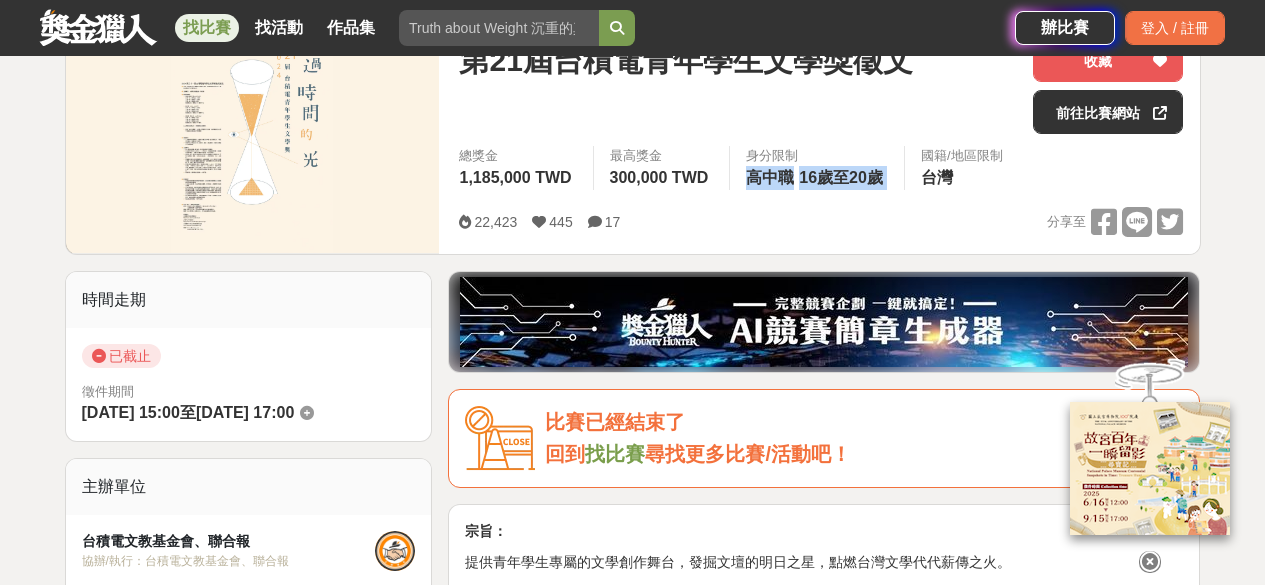 click on "總獎金 1,185,000   TWD 最高獎金 300,000   TWD 身分限制 高中職 16歲至20歲 國籍/地區限制 台灣" at bounding box center (821, 174) 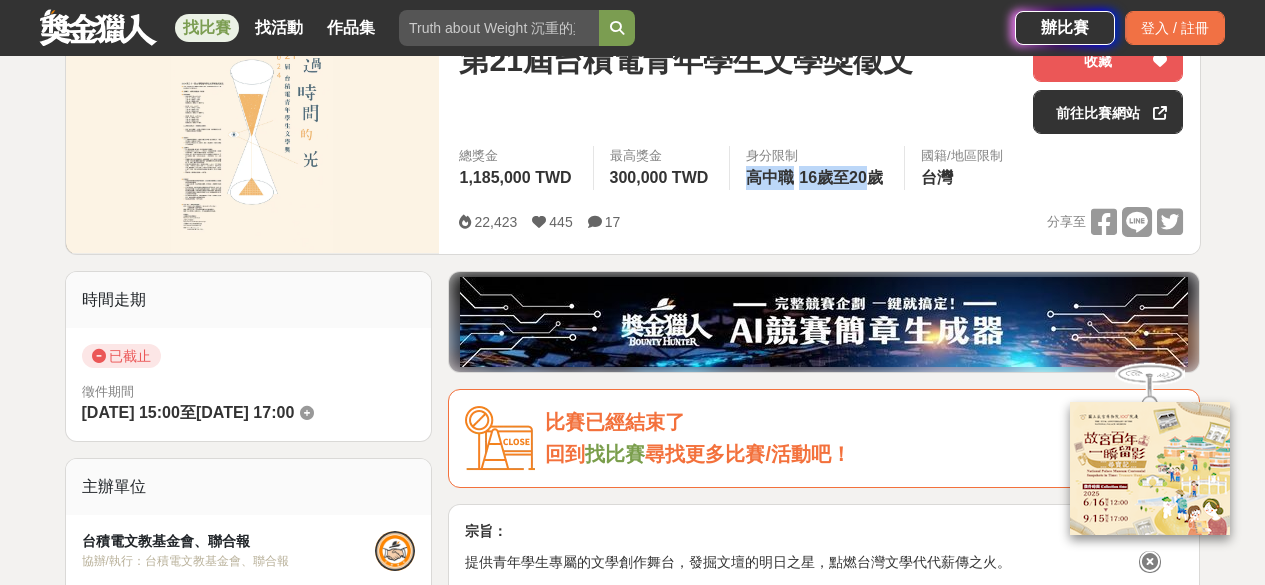 drag, startPoint x: 872, startPoint y: 192, endPoint x: 906, endPoint y: 192, distance: 34 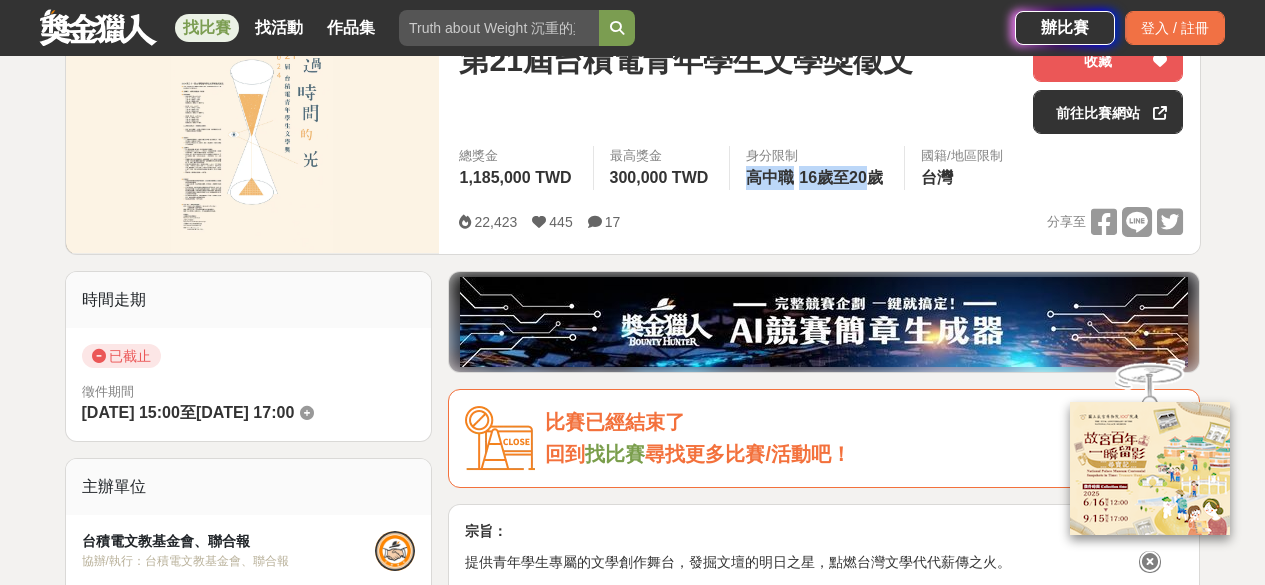 click on "總獎金 1,185,000   TWD 最高獎金 300,000   TWD 身分限制 高中職 16歲至20歲 國籍/地區限制 台灣" at bounding box center (821, 174) 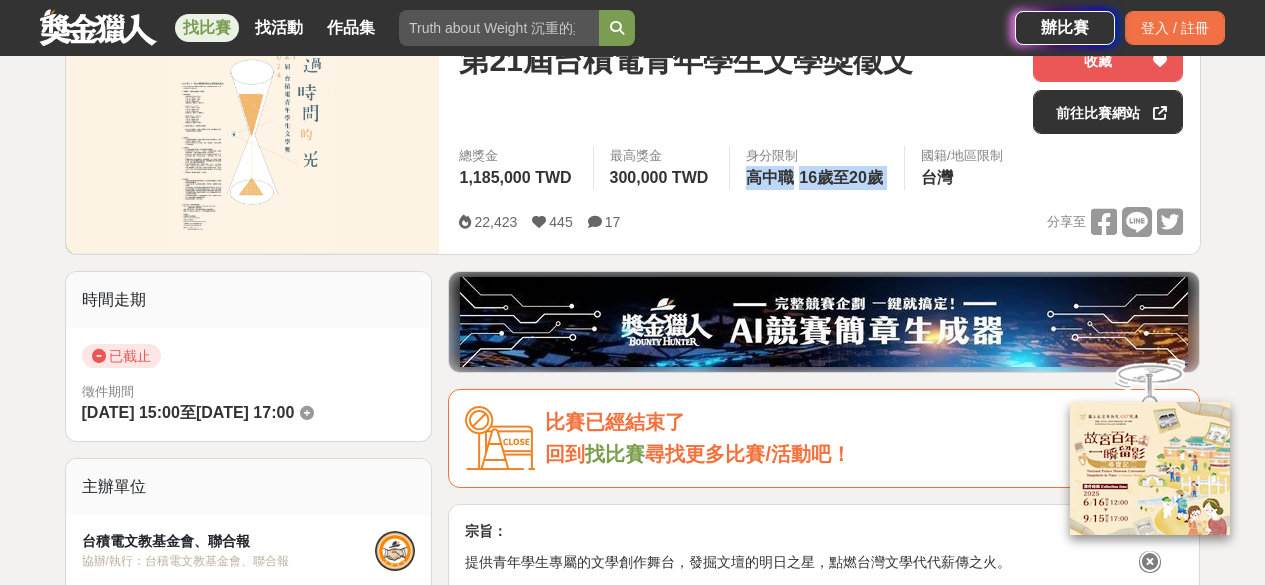 click on "總獎金 1,185,000   TWD 最高獎金 300,000   TWD 身分限制 高中職 16歲至20歲 國籍/地區限制 台灣" at bounding box center [821, 174] 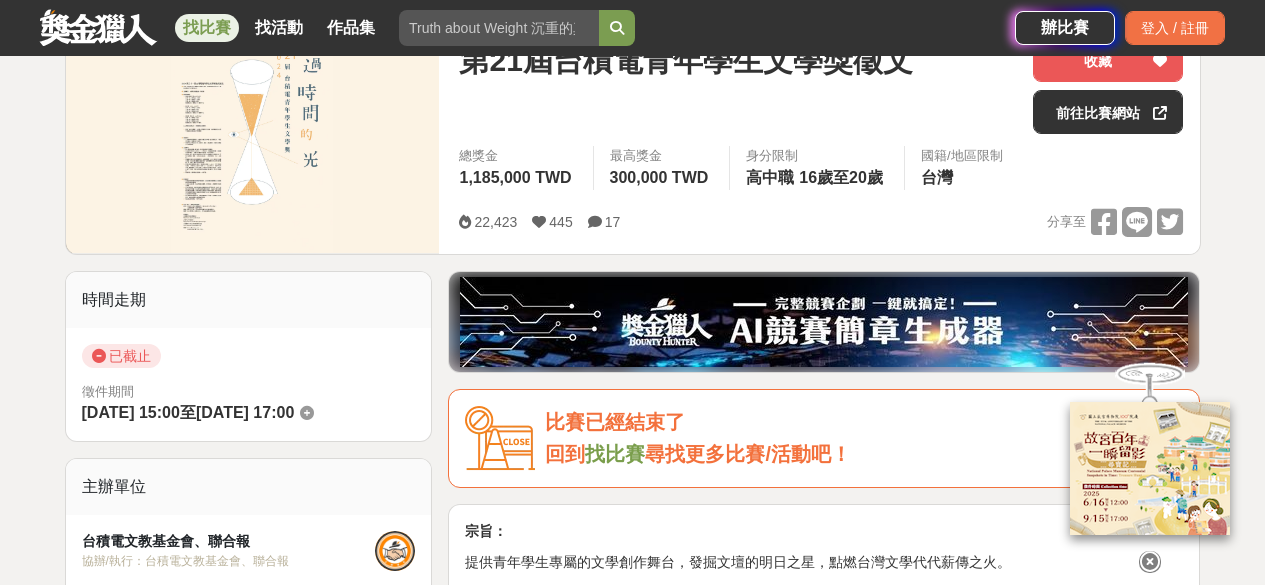 click on "總獎金 1,185,000   TWD 最高獎金 300,000   TWD 身分限制 高中職 16歲至20歲 國籍/地區限制 台灣" at bounding box center [821, 174] 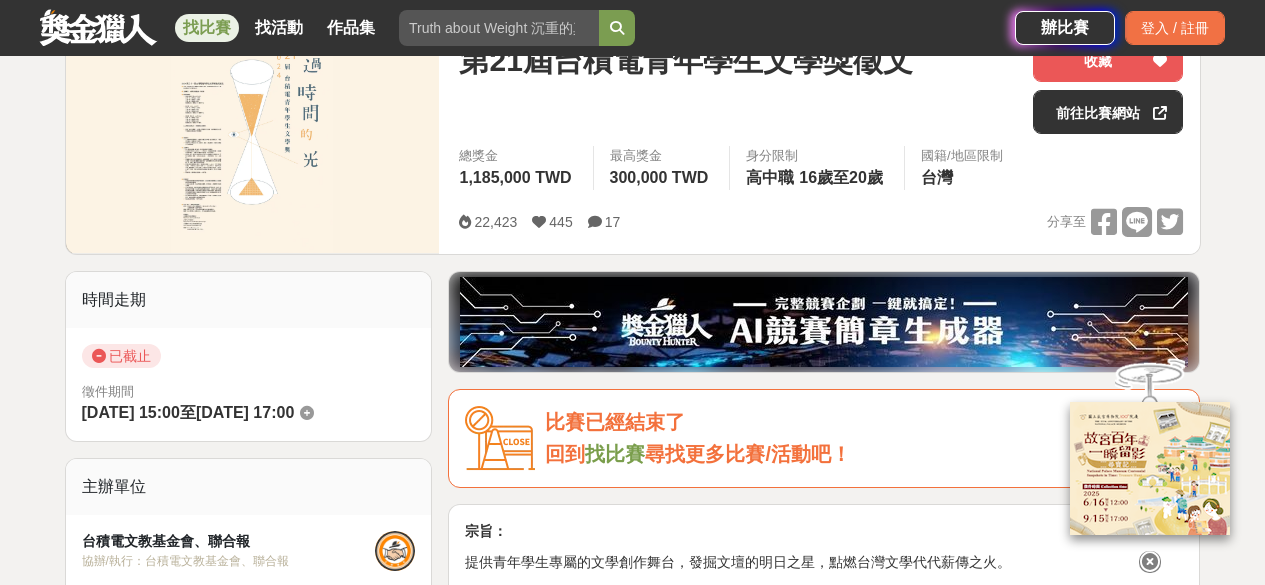 drag, startPoint x: 962, startPoint y: 191, endPoint x: 454, endPoint y: 159, distance: 509.00687 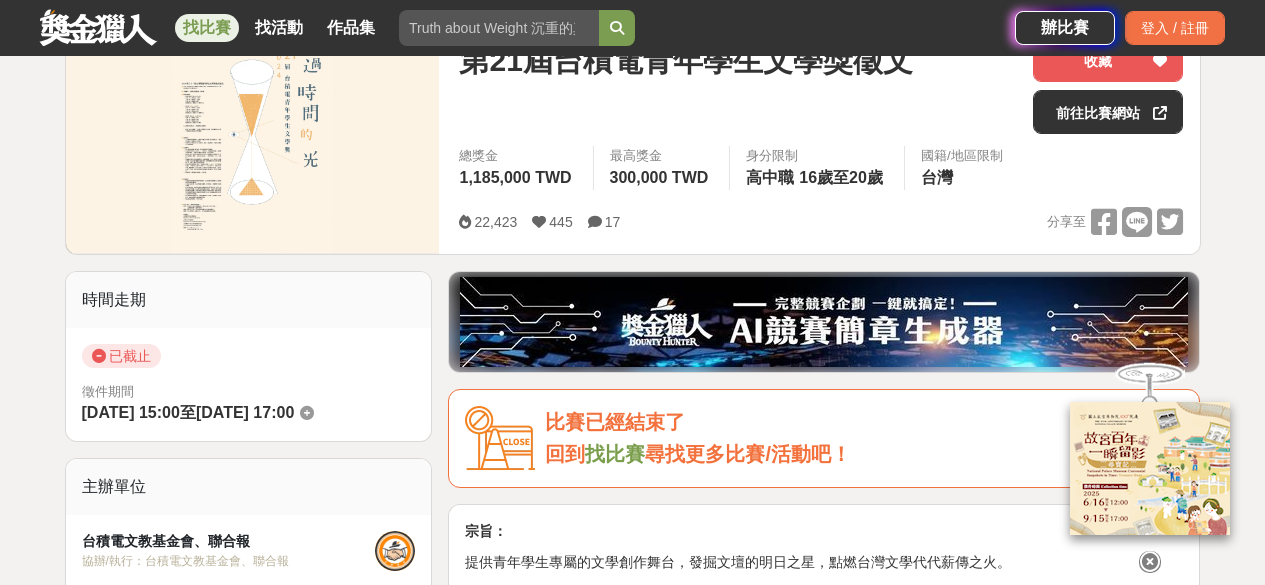 click on "總獎金 1,185,000   TWD 最高獎金 300,000   TWD 身分限制 高中職 16歲至20歲 國籍/地區限制 台灣" at bounding box center (821, 174) 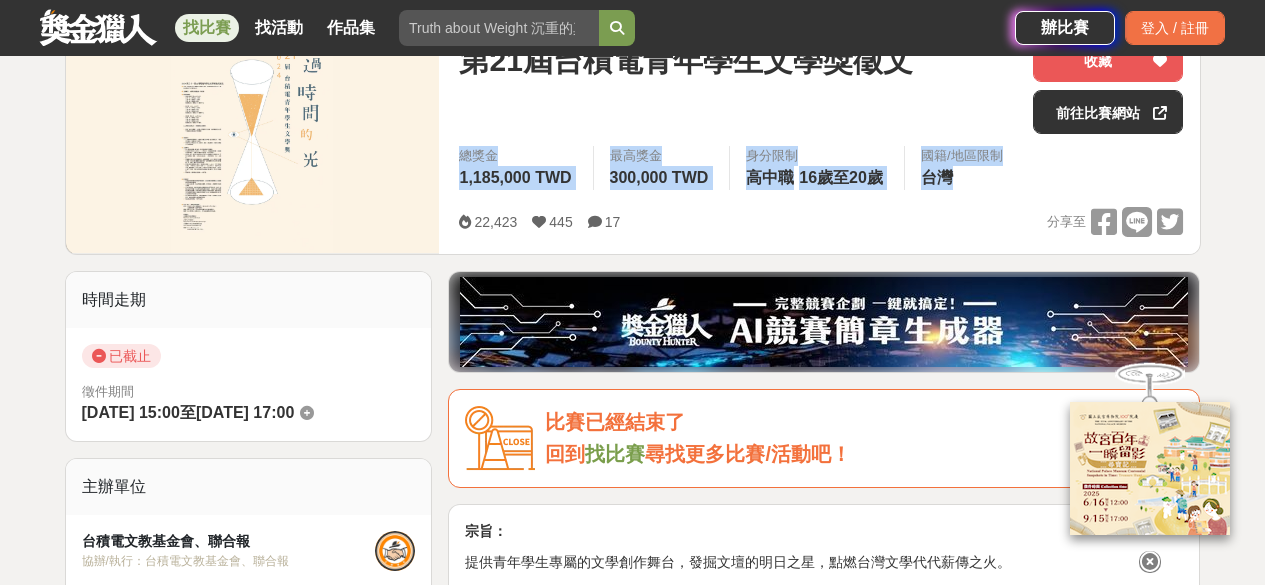 click on "總獎金 1,185,000   TWD" at bounding box center [517, 168] 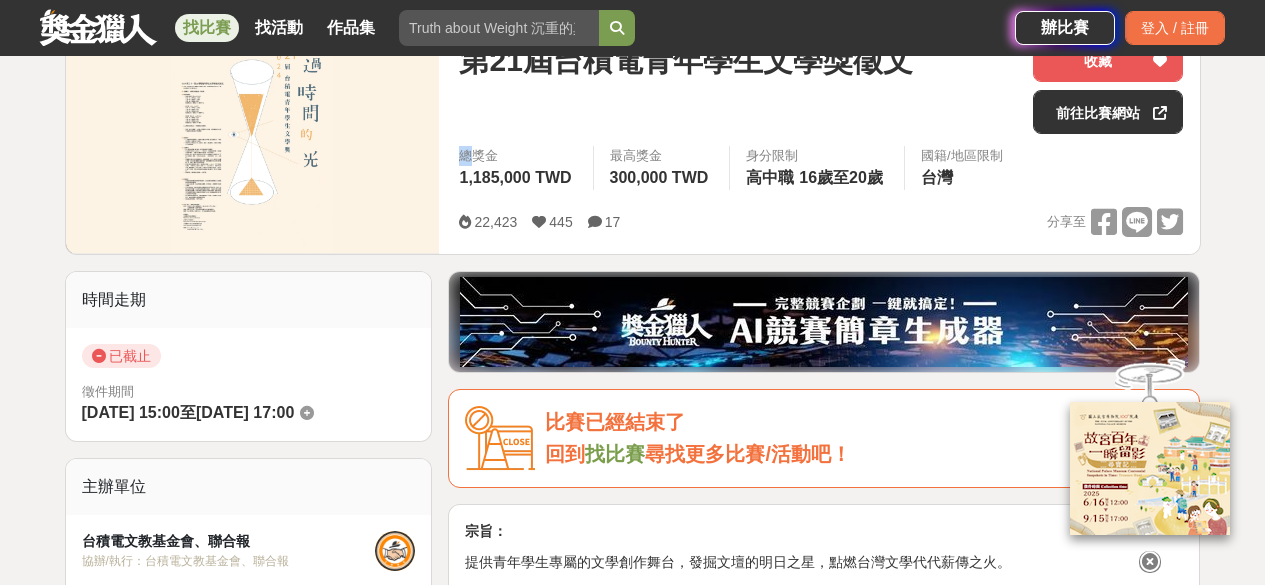 drag, startPoint x: 454, startPoint y: 158, endPoint x: 992, endPoint y: 195, distance: 539.2708 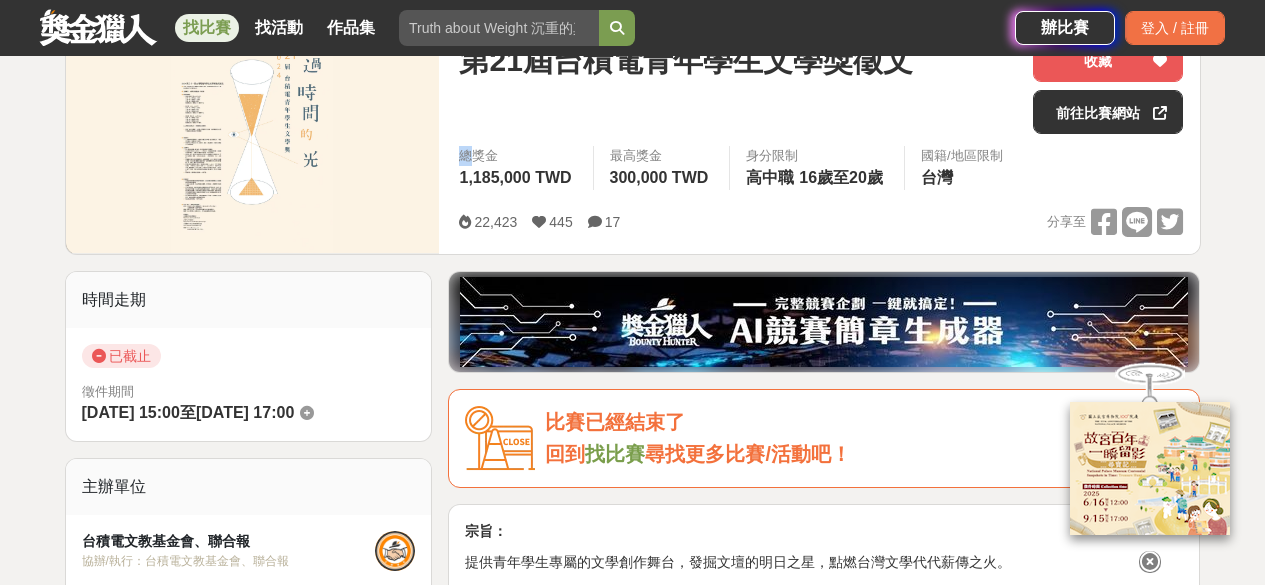 click on "總獎金 1,185,000   TWD 最高獎金 300,000   TWD 身分限制 高中職 16歲至20歲 國籍/地區限制 台灣" at bounding box center (821, 174) 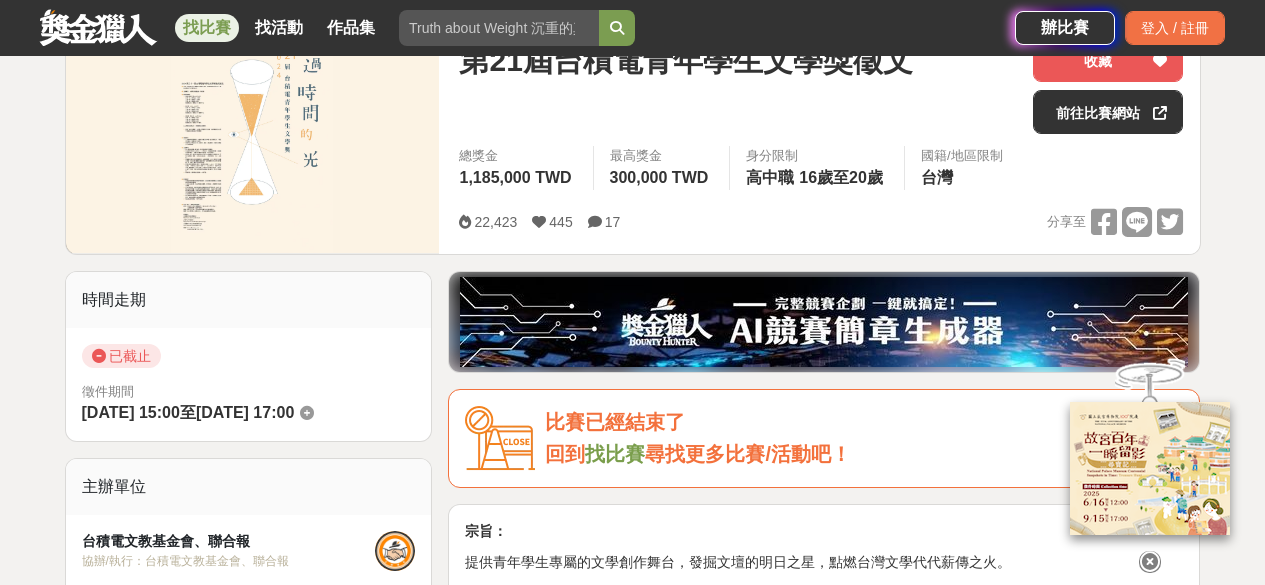 drag, startPoint x: 992, startPoint y: 195, endPoint x: 650, endPoint y: 213, distance: 342.47336 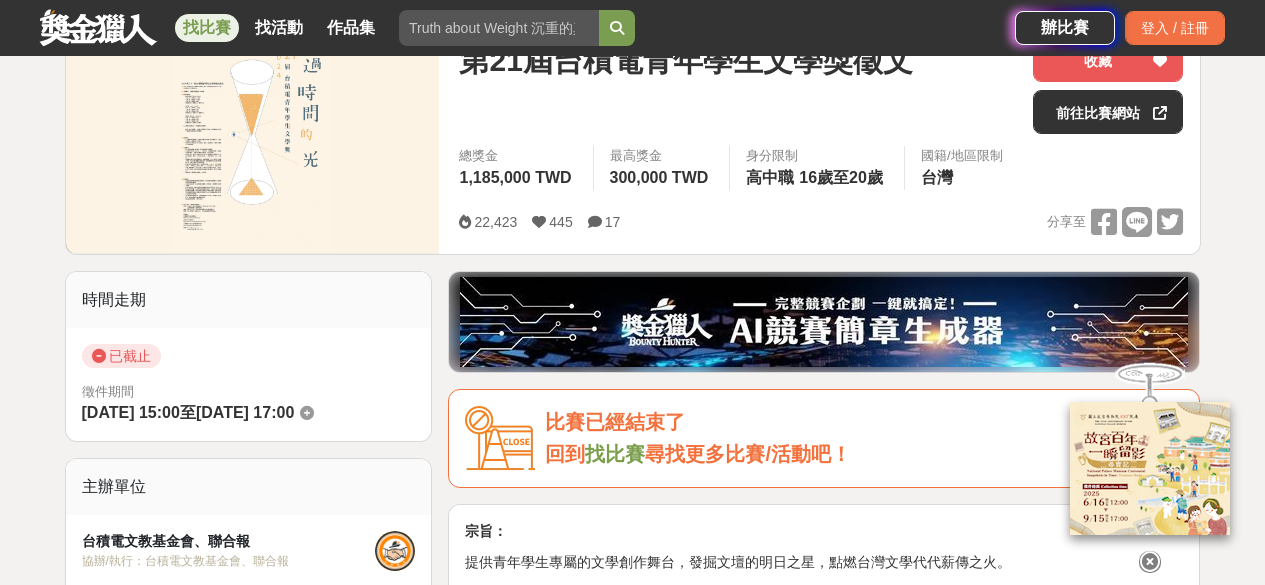 click on "第21屆台積電青年學生文學獎徵文 收藏 前往比賽網站 總獎金 1,185,000   TWD 最高獎金 300,000   TWD 身分限制 高中職 16歲至20歲 國籍/地區限制 台灣 22,423 445 17 分享至 收藏 前往比賽網站" at bounding box center [821, 138] 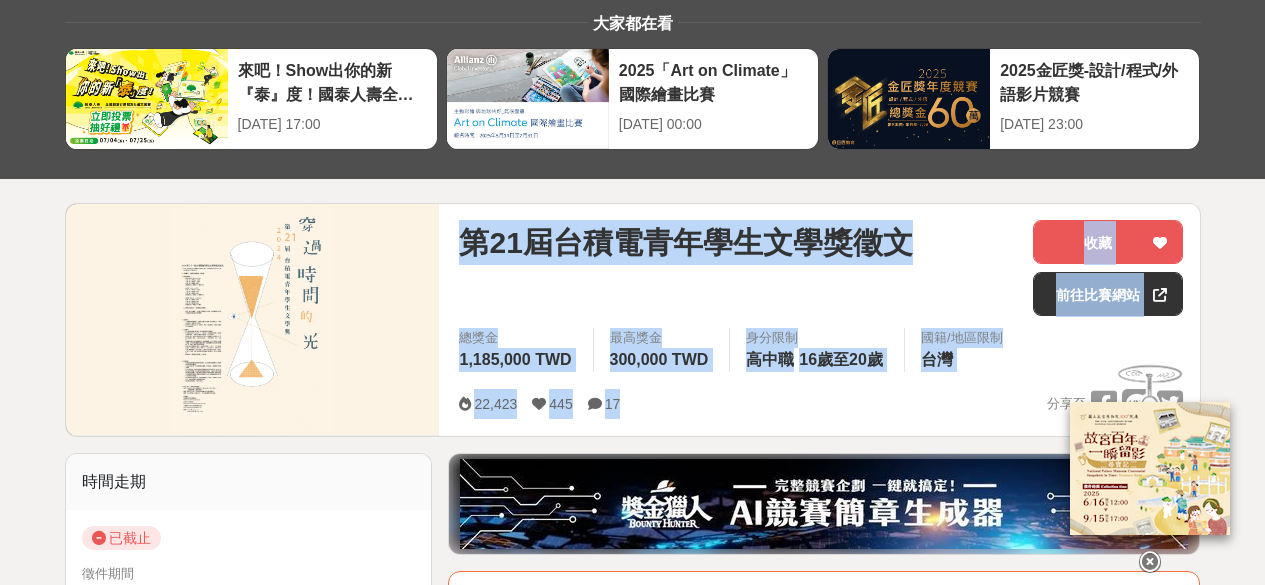 scroll, scrollTop: 184, scrollLeft: 0, axis: vertical 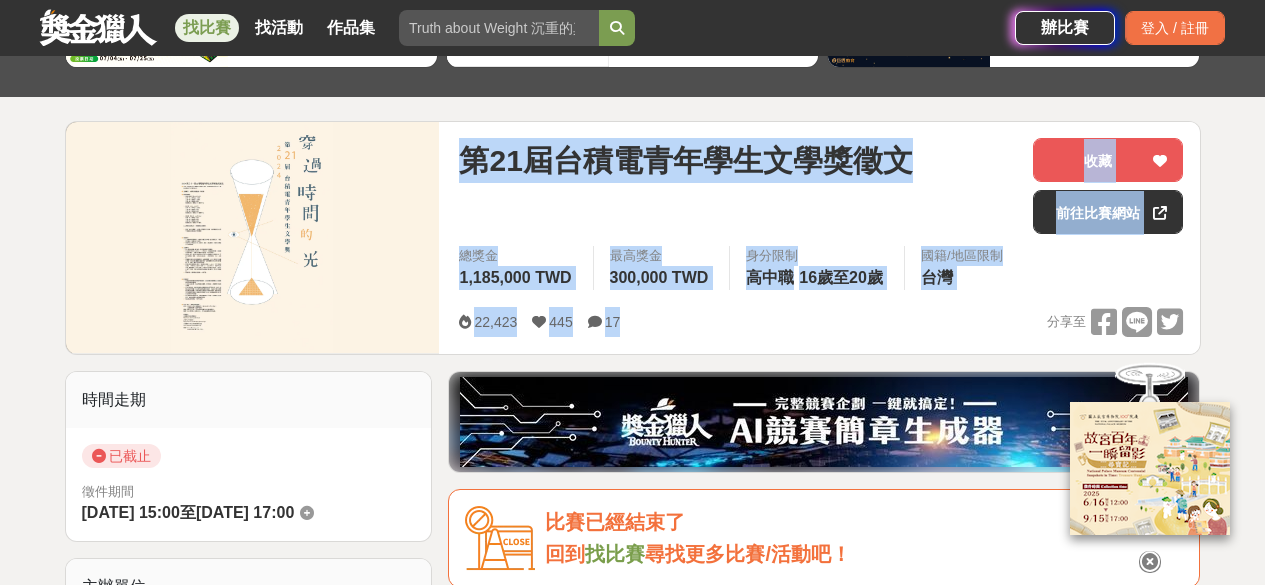 click on "大家都在看 來吧！Show出你的新『泰』度！國泰人壽全國創意行銷提案&圖文競賽 [DATE] 17:00 2025「Art on Climate」國際繪畫比賽 [DATE] 00:00 2025金匠獎-設計/程式/外語影片競賽 [DATE] 23:00 第21屆台積電青年學生文學獎徵文 收藏 前往比賽網站 總獎金 1,185,000   TWD 最高獎金 300,000   TWD 身分限制 高中職 16歲至20歲 國籍/地區限制 台灣 22,423 445 17 分享至 收藏 前往比賽網站 時間走期 已截止 徵件期間 [DATE] 15:00  至  [DATE] 17:00 主辦單位 台積電文教基金會、聯合報 協辦/執行： 台積電文教基金會、聯合報 電話： [PHONE_NUMBER] Email： [DOMAIN_NAME][EMAIL_ADDRESS][DOMAIN_NAME] 國家/地區： 台灣 相關分類與標籤 文學獎 創意寫作 青年 學生 文學獎 台積電 徵文 聯合報 散文 短篇小說 新詩 青年學生專屬 文學創作 台積電文教基金會 台灣文學代代薪傳 短篇小說獎 散文獎 新詩獎 高中生最愛十大好書 蘇 宋" at bounding box center [632, 1943] 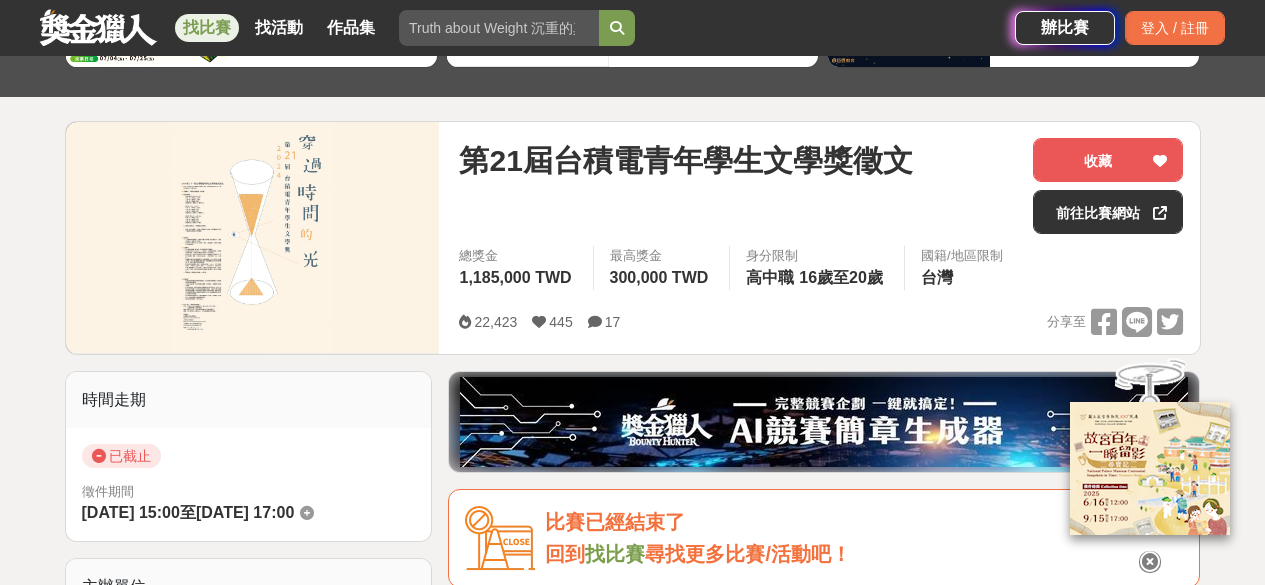 scroll, scrollTop: 529, scrollLeft: 0, axis: vertical 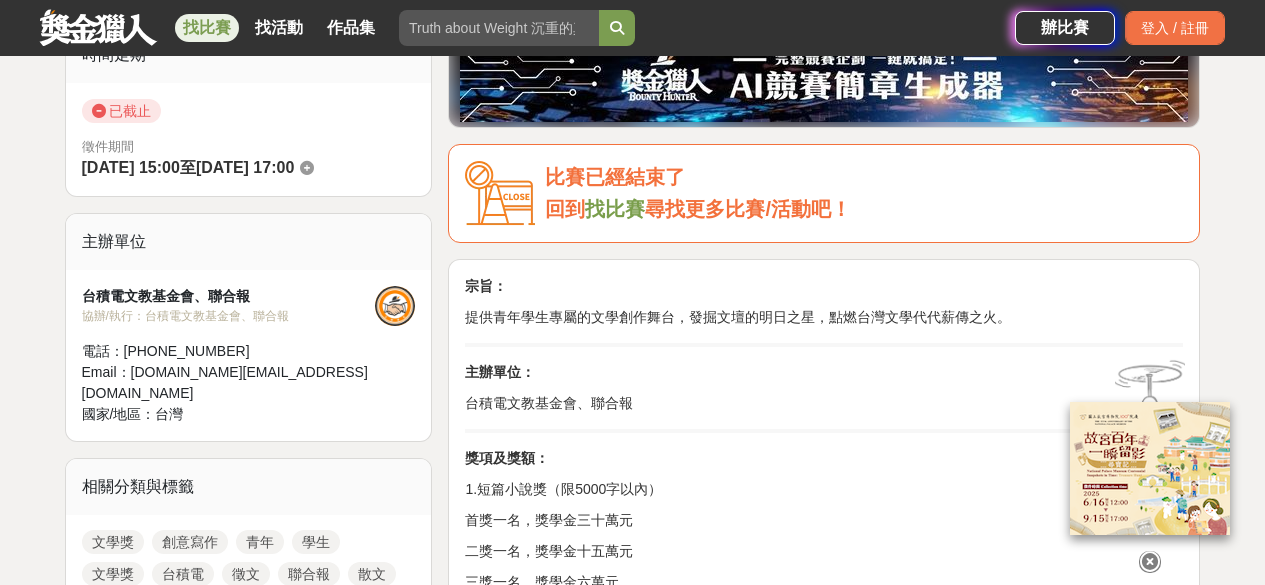 click on "提供青年學生專屬的文學創作舞台，發掘文壇的明日之星，點燃台灣文學代代薪傳之火。" at bounding box center [824, 317] 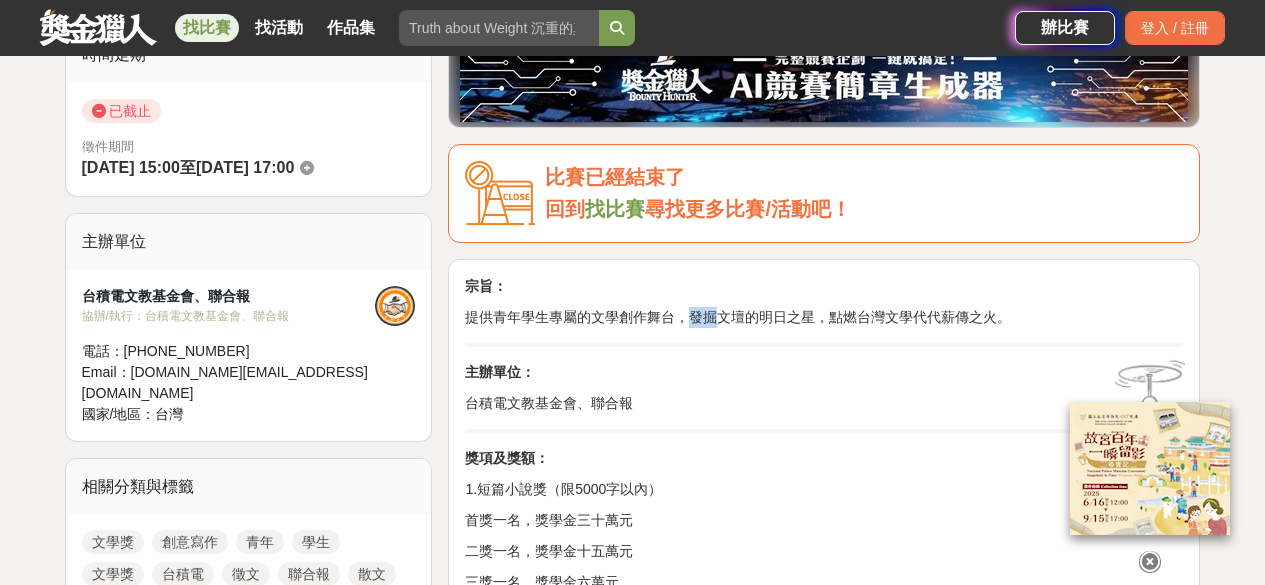 click on "提供青年學生專屬的文學創作舞台，發掘文壇的明日之星，點燃台灣文學代代薪傳之火。" at bounding box center (824, 317) 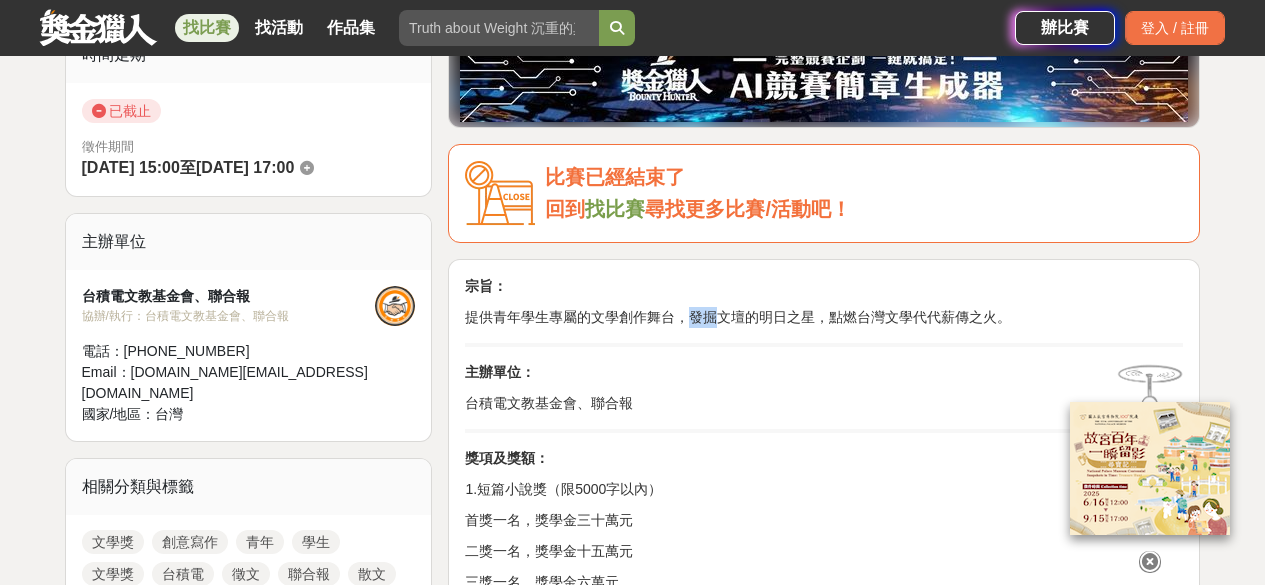 click on "提供青年學生專屬的文學創作舞台，發掘文壇的明日之星，點燃台灣文學代代薪傳之火。" at bounding box center [824, 317] 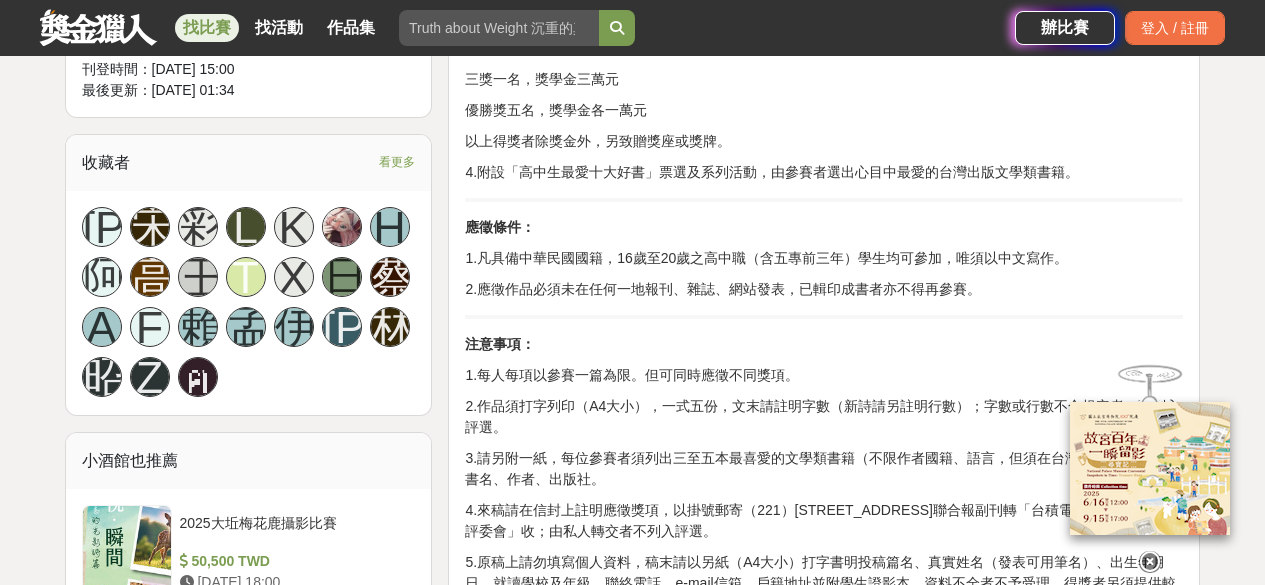 scroll, scrollTop: 1344, scrollLeft: 0, axis: vertical 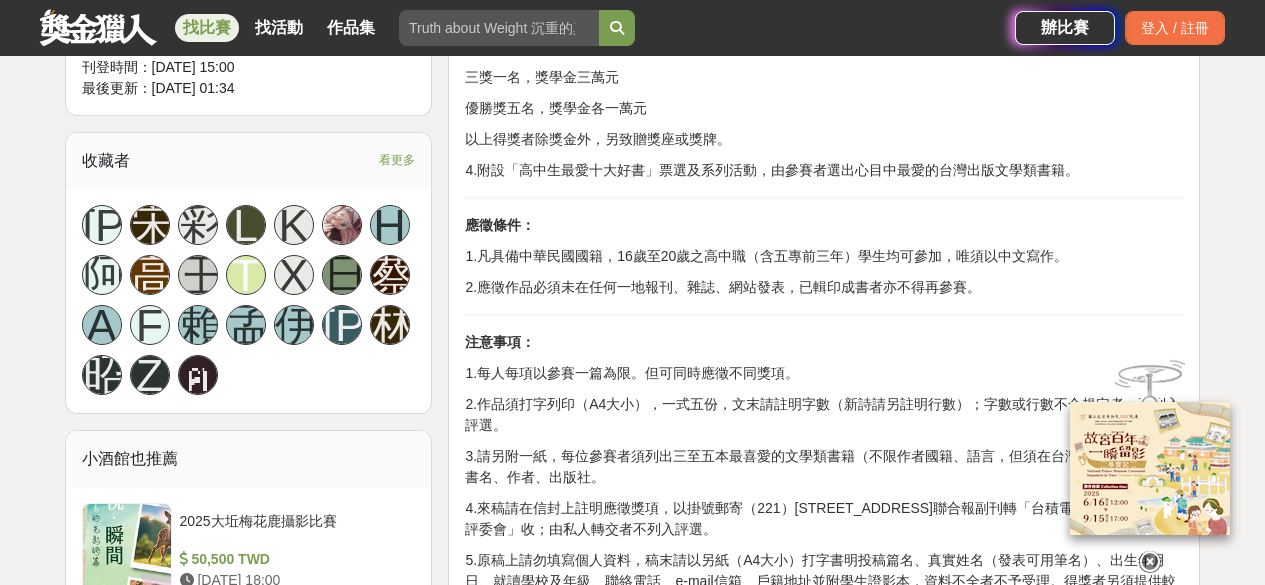 click on "宗旨： 提供青年學生專屬的文學創作舞台，發掘文壇的明日之星，點燃台灣文學代代薪傳之火。 主辦單位： 台積電文教基金會、聯合報 獎項及獎額： 1.短篇小說獎（限5000字以內） 首獎一名，獎學金三十萬元 二獎一名，獎學金十五萬元 三獎一名，獎學金六萬元 優勝獎五名，獎學金各一萬五千元 2.散文獎（2000~3000字） 首獎一名，獎學金十五萬元 二獎一名，獎學金十萬元 三獎一名，獎學金五萬元 優勝獎五名，獎學金各一萬兩千元 3.新詩獎（限40行、600字以內） 首獎一名，獎學金十萬元 二獎一名，獎學金六萬元 三獎一名，獎學金三萬元 優勝獎五名，獎學金各一萬元 以上得獎者除獎金外，另致贈獎座或獎牌。 4.附設「高中生最愛十大好書」票選及系列活動，由參賽者選出心目中最愛的台灣出版文學類書籍。 應徵條件： 注意事項： ●評選規定： 聯繫方式" at bounding box center [824, 380] 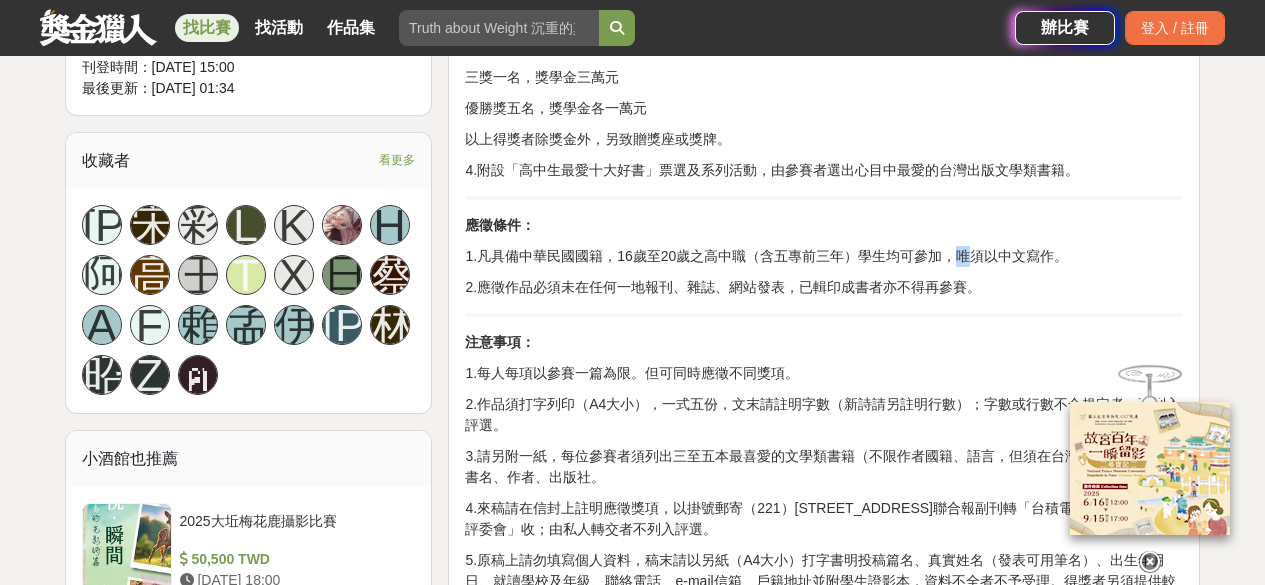 click on "宗旨： 提供青年學生專屬的文學創作舞台，發掘文壇的明日之星，點燃台灣文學代代薪傳之火。 主辦單位： 台積電文教基金會、聯合報 獎項及獎額： 1.短篇小說獎（限5000字以內） 首獎一名，獎學金三十萬元 二獎一名，獎學金十五萬元 三獎一名，獎學金六萬元 優勝獎五名，獎學金各一萬五千元 2.散文獎（2000~3000字） 首獎一名，獎學金十五萬元 二獎一名，獎學金十萬元 三獎一名，獎學金五萬元 優勝獎五名，獎學金各一萬兩千元 3.新詩獎（限40行、600字以內） 首獎一名，獎學金十萬元 二獎一名，獎學金六萬元 三獎一名，獎學金三萬元 優勝獎五名，獎學金各一萬元 以上得獎者除獎金外，另致贈獎座或獎牌。 4.附設「高中生最愛十大好書」票選及系列活動，由參賽者選出心目中最愛的台灣出版文學類書籍。 應徵條件： 注意事項： ●評選規定： 聯繫方式" at bounding box center (824, 380) 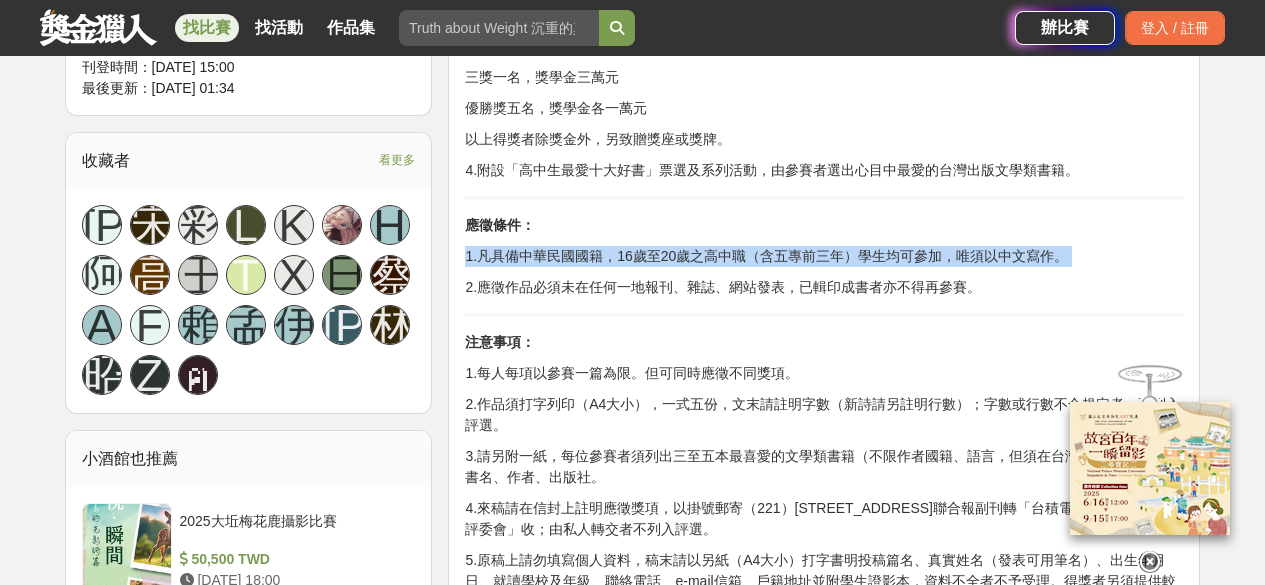 click on "宗旨： 提供青年學生專屬的文學創作舞台，發掘文壇的明日之星，點燃台灣文學代代薪傳之火。 主辦單位： 台積電文教基金會、聯合報 獎項及獎額： 1.短篇小說獎（限5000字以內） 首獎一名，獎學金三十萬元 二獎一名，獎學金十五萬元 三獎一名，獎學金六萬元 優勝獎五名，獎學金各一萬五千元 2.散文獎（2000~3000字） 首獎一名，獎學金十五萬元 二獎一名，獎學金十萬元 三獎一名，獎學金五萬元 優勝獎五名，獎學金各一萬兩千元 3.新詩獎（限40行、600字以內） 首獎一名，獎學金十萬元 二獎一名，獎學金六萬元 三獎一名，獎學金三萬元 優勝獎五名，獎學金各一萬元 以上得獎者除獎金外，另致贈獎座或獎牌。 4.附設「高中生最愛十大好書」票選及系列活動，由參賽者選出心目中最愛的台灣出版文學類書籍。 應徵條件： 注意事項： ●評選規定： 聯繫方式" at bounding box center (824, 380) 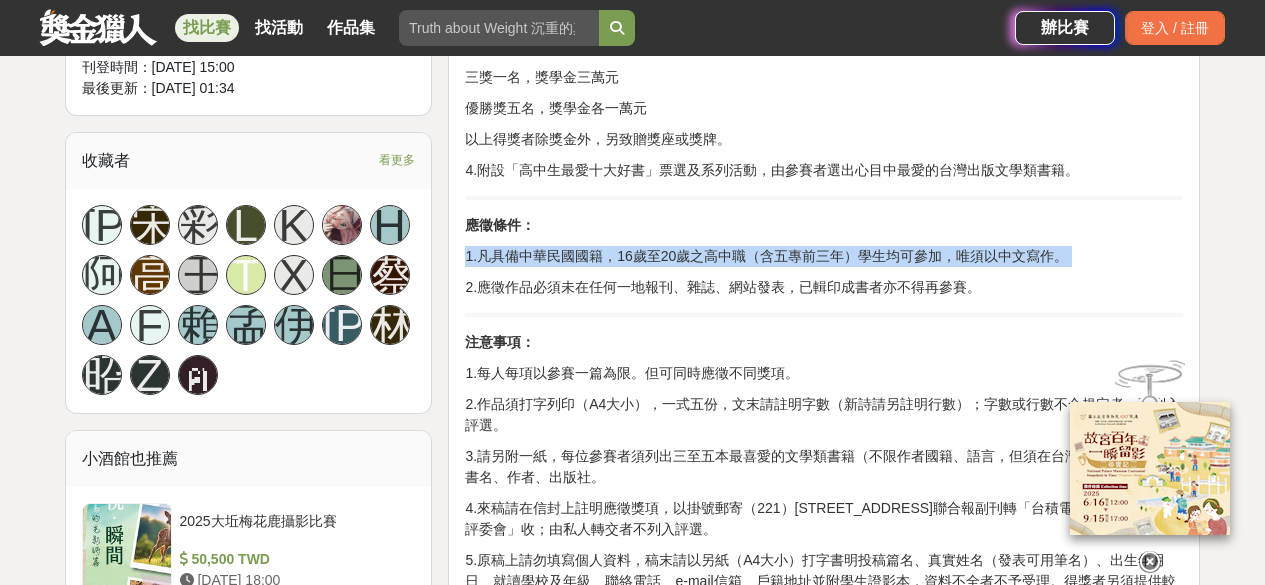 drag, startPoint x: 951, startPoint y: 243, endPoint x: 980, endPoint y: 302, distance: 65.74192 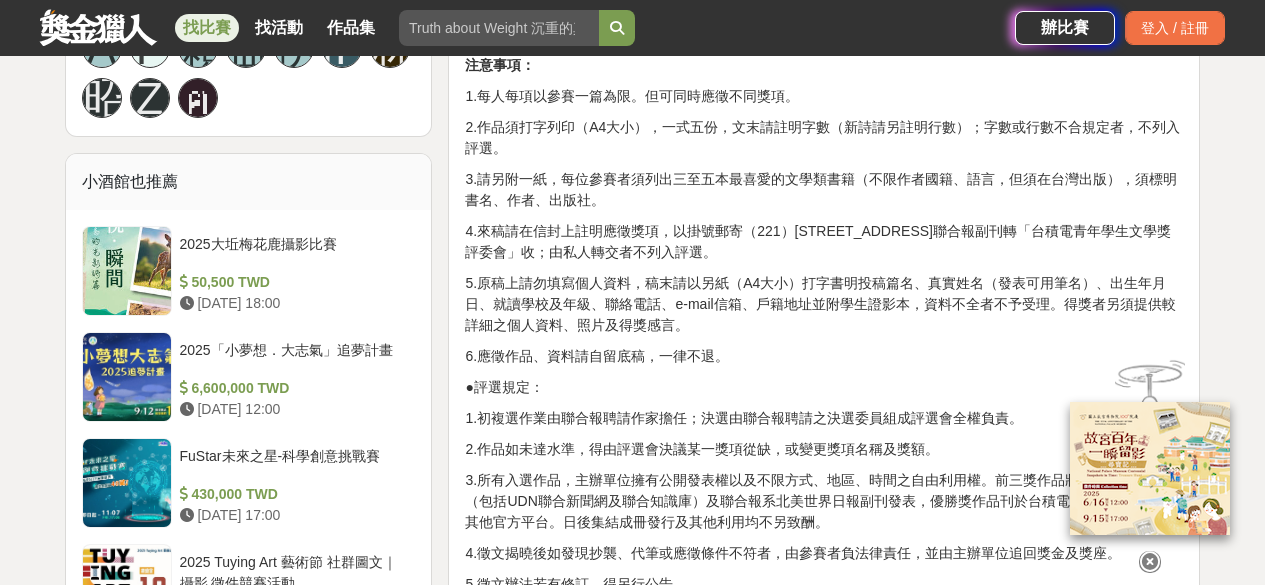 scroll, scrollTop: 1517, scrollLeft: 0, axis: vertical 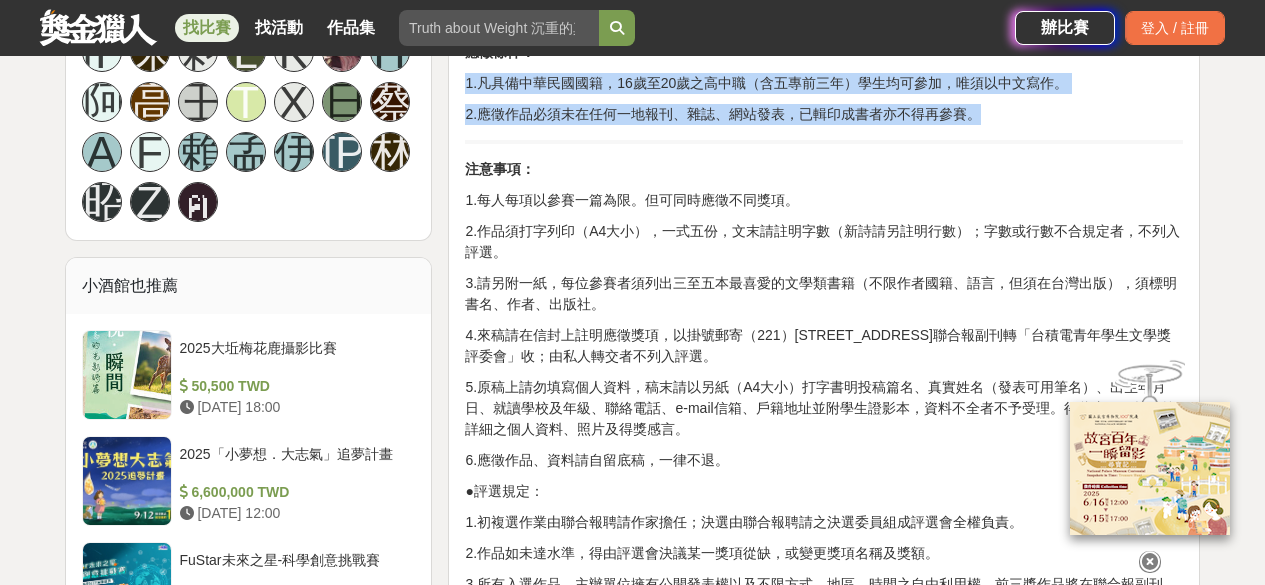 click on "3.請另附一紙，每位參賽者須列出三至五本最喜愛的文學類書籍（不限作者國籍、語言，但須在台灣出版），須標明書名、作者、出版社。" at bounding box center (824, 294) 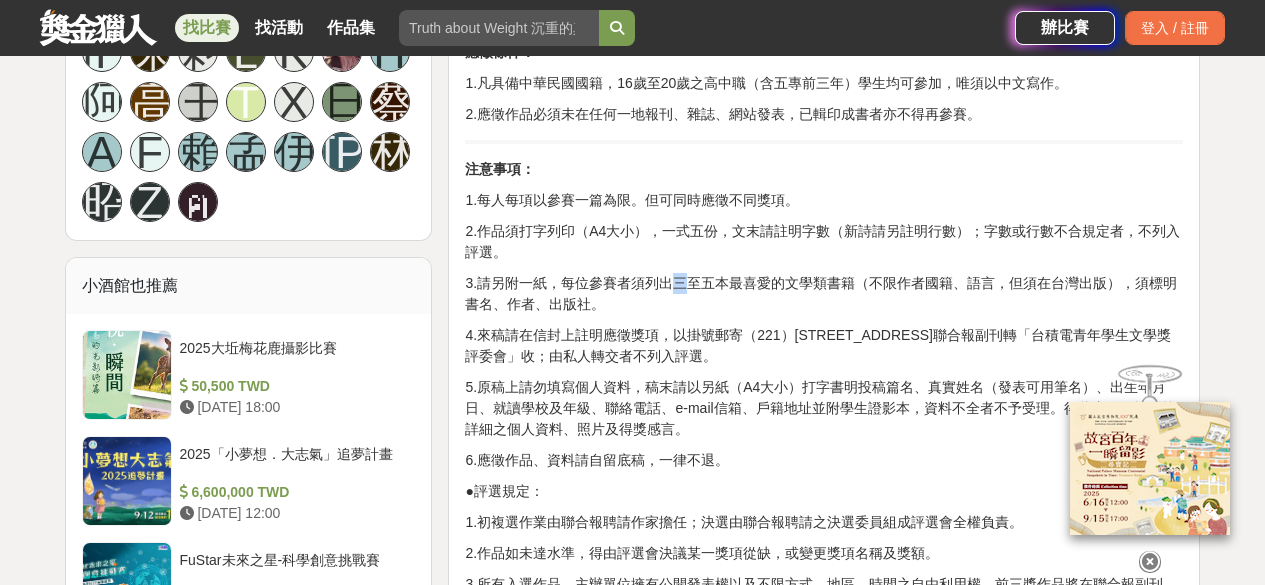 click on "3.請另附一紙，每位參賽者須列出三至五本最喜愛的文學類書籍（不限作者國籍、語言，但須在台灣出版），須標明書名、作者、出版社。" at bounding box center (824, 294) 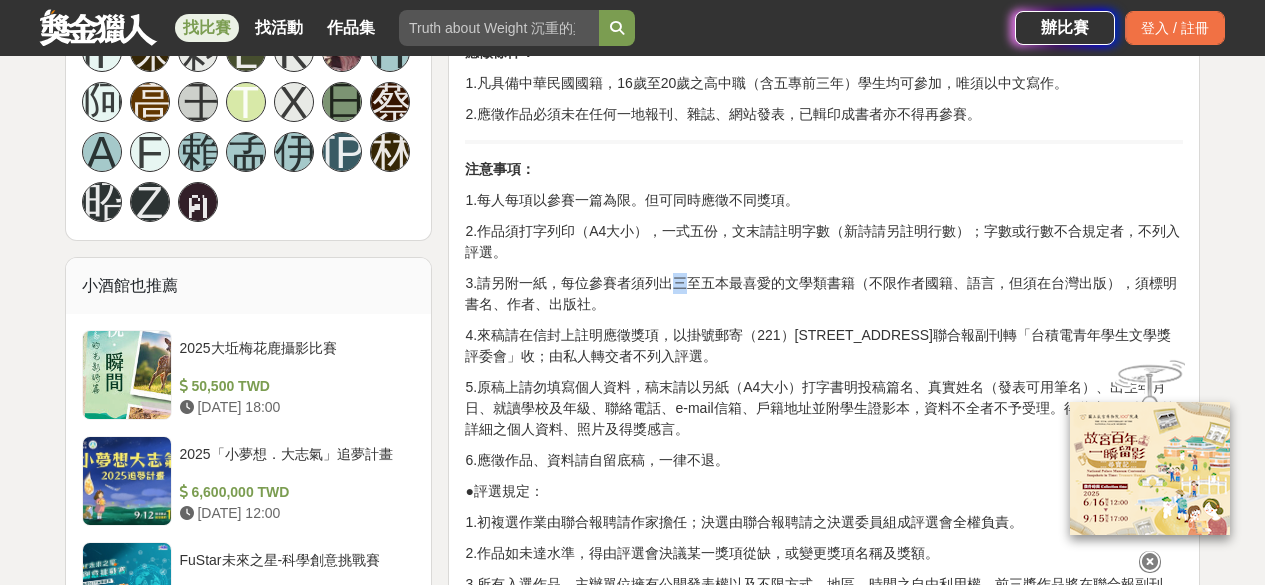 click on "宗旨： 提供青年學生專屬的文學創作舞台，發掘文壇的明日之星，點燃台灣文學代代薪傳之火。 主辦單位： 台積電文教基金會、聯合報 獎項及獎額： 1.短篇小說獎（限5000字以內） 首獎一名，獎學金三十萬元 二獎一名，獎學金十五萬元 三獎一名，獎學金六萬元 優勝獎五名，獎學金各一萬五千元 2.散文獎（2000~3000字） 首獎一名，獎學金十五萬元 二獎一名，獎學金十萬元 三獎一名，獎學金五萬元 優勝獎五名，獎學金各一萬兩千元 3.新詩獎（限40行、600字以內） 首獎一名，獎學金十萬元 二獎一名，獎學金六萬元 三獎一名，獎學金三萬元 優勝獎五名，獎學金各一萬元 以上得獎者除獎金外，另致贈獎座或獎牌。 4.附設「高中生最愛十大好書」票選及系列活動，由參賽者選出心目中最愛的台灣出版文學類書籍。 應徵條件： 注意事項： ●評選規定： 聯繫方式" at bounding box center (824, 207) 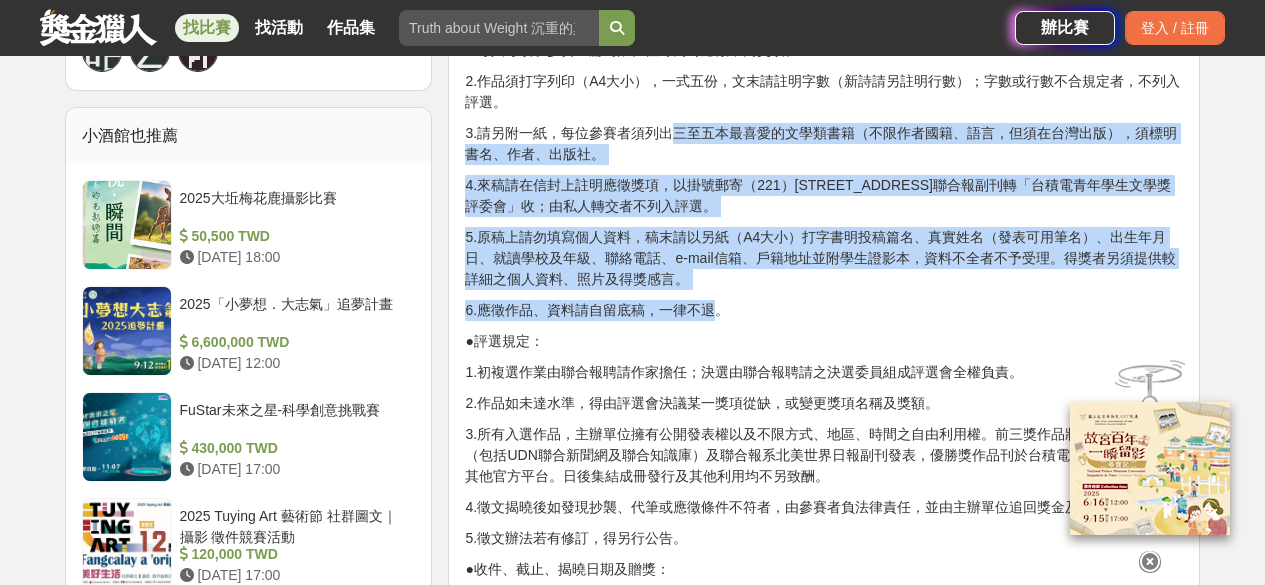 click on "3.所有入選作品，主辦單位擁有公開發表權以及不限方式、地區、時間之自由利用權。前三獎作品將在聯合報副刊（包括UDN聯合新聞網及聯合知識庫）及聯合報系北美世界日報副刊發表，優勝獎作品刊於台積電文教基金會網站及其他官方平台。日後集結成冊發行及其他利用均不另致酬。" at bounding box center [824, 455] 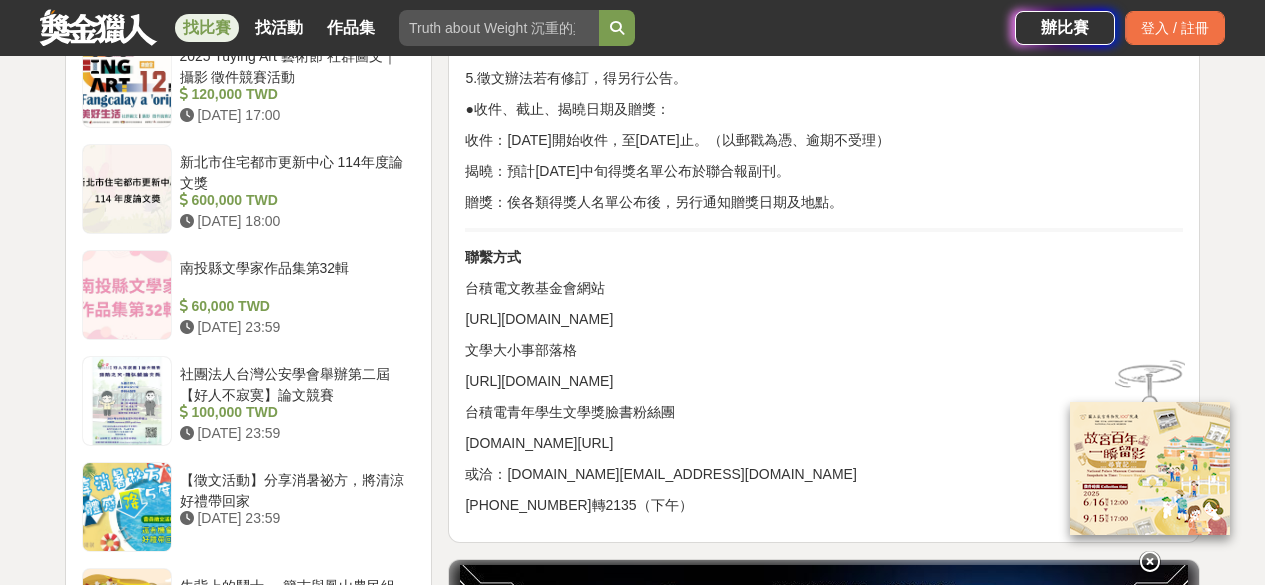 scroll, scrollTop: 2129, scrollLeft: 0, axis: vertical 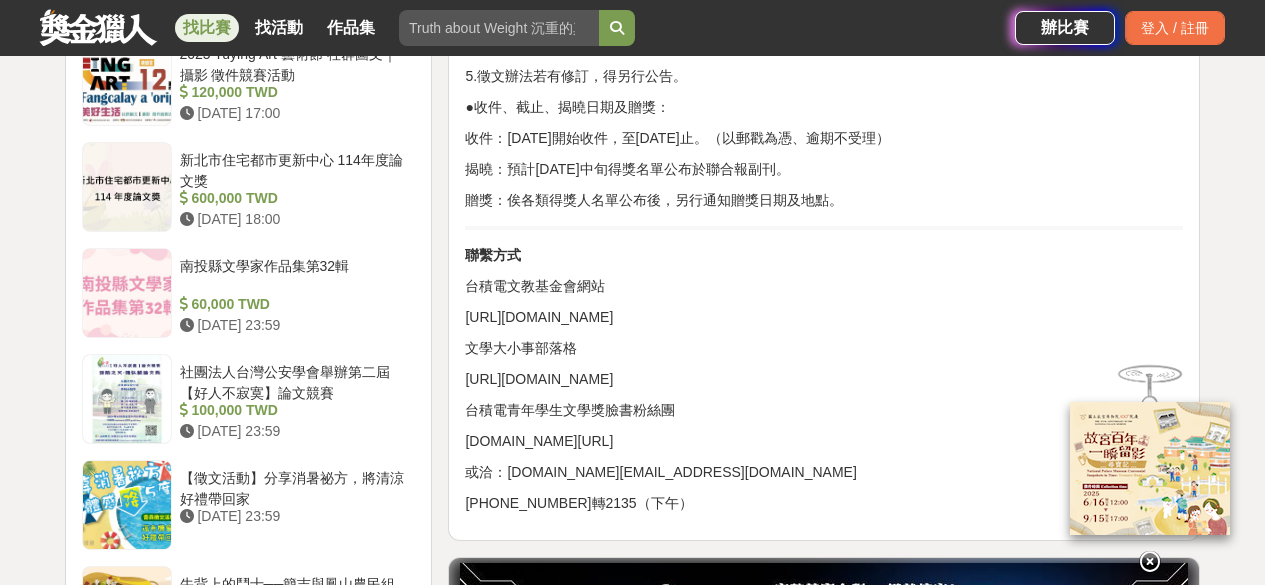 click on "宗旨： 提供青年學生專屬的文學創作舞台，發掘文壇的明日之星，點燃台灣文學代代薪傳之火。 主辦單位： 台積電文教基金會、聯合報 獎項及獎額： 1.短篇小說獎（限5000字以內） 首獎一名，獎學金三十萬元 二獎一名，獎學金十五萬元 三獎一名，獎學金六萬元 優勝獎五名，獎學金各一萬五千元 2.散文獎（2000~3000字） 首獎一名，獎學金十五萬元 二獎一名，獎學金十萬元 三獎一名，獎學金五萬元 優勝獎五名，獎學金各一萬兩千元 3.新詩獎（限40行、600字以內） 首獎一名，獎學金十萬元 二獎一名，獎學金六萬元 三獎一名，獎學金三萬元 優勝獎五名，獎學金各一萬元 以上得獎者除獎金外，另致贈獎座或獎牌。 4.附設「高中生最愛十大好書」票選及系列活動，由參賽者選出心目中最愛的台灣出版文學類書籍。 應徵條件： 注意事項： ●評選規定： 聯繫方式" at bounding box center [824, -405] 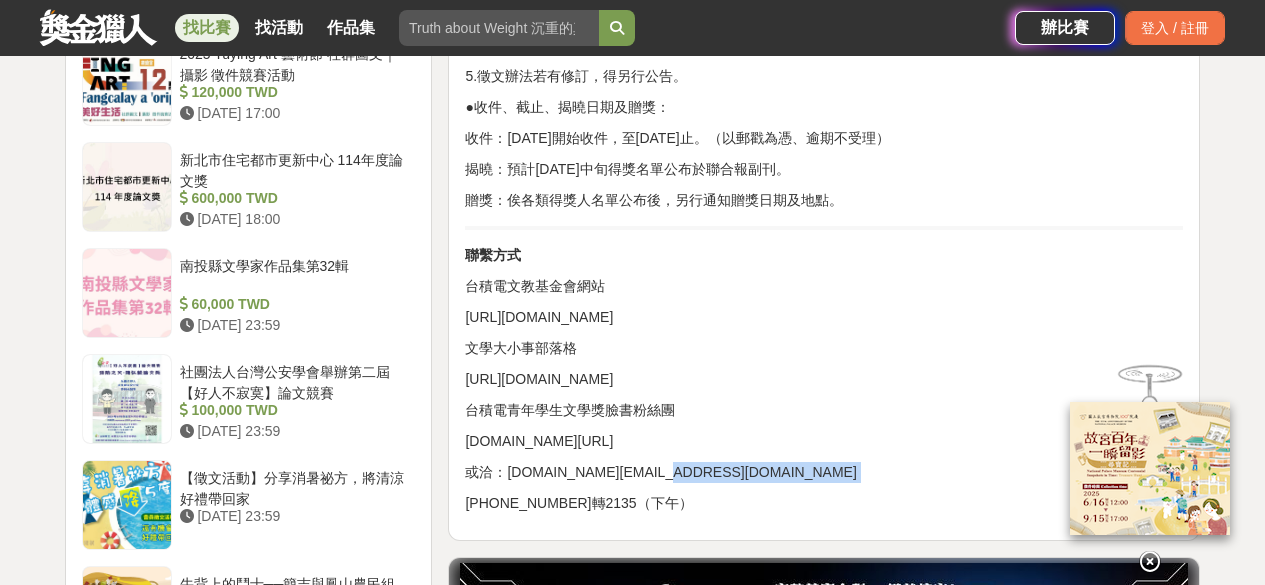 drag, startPoint x: 717, startPoint y: 459, endPoint x: 710, endPoint y: 403, distance: 56.435802 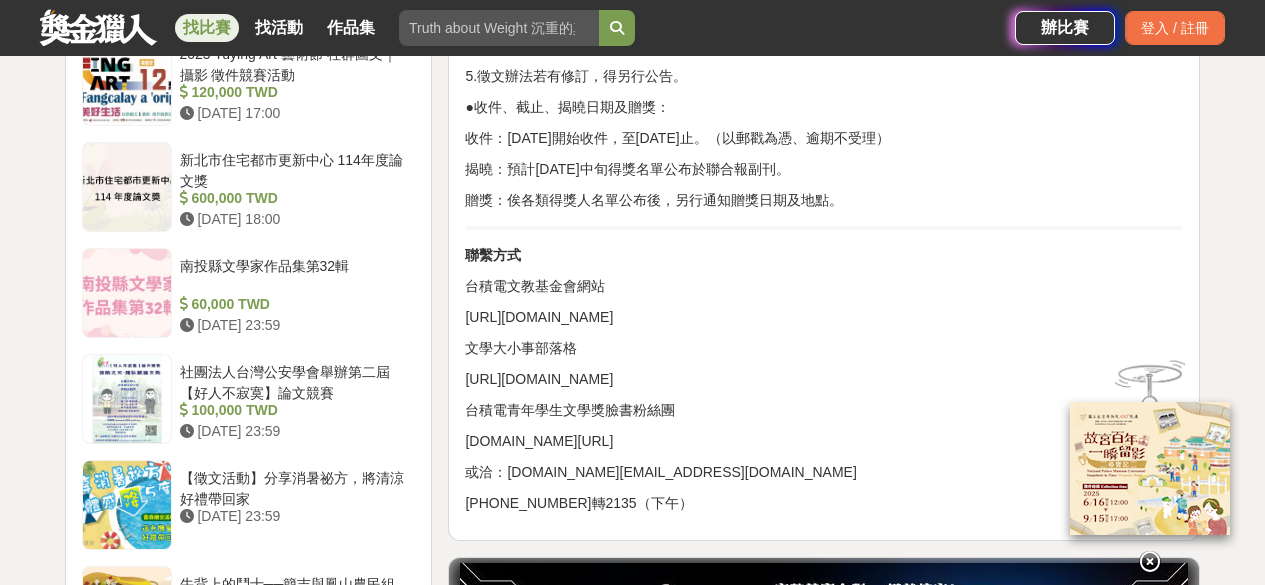 click on "[DOMAIN_NAME][URL]" at bounding box center [824, 441] 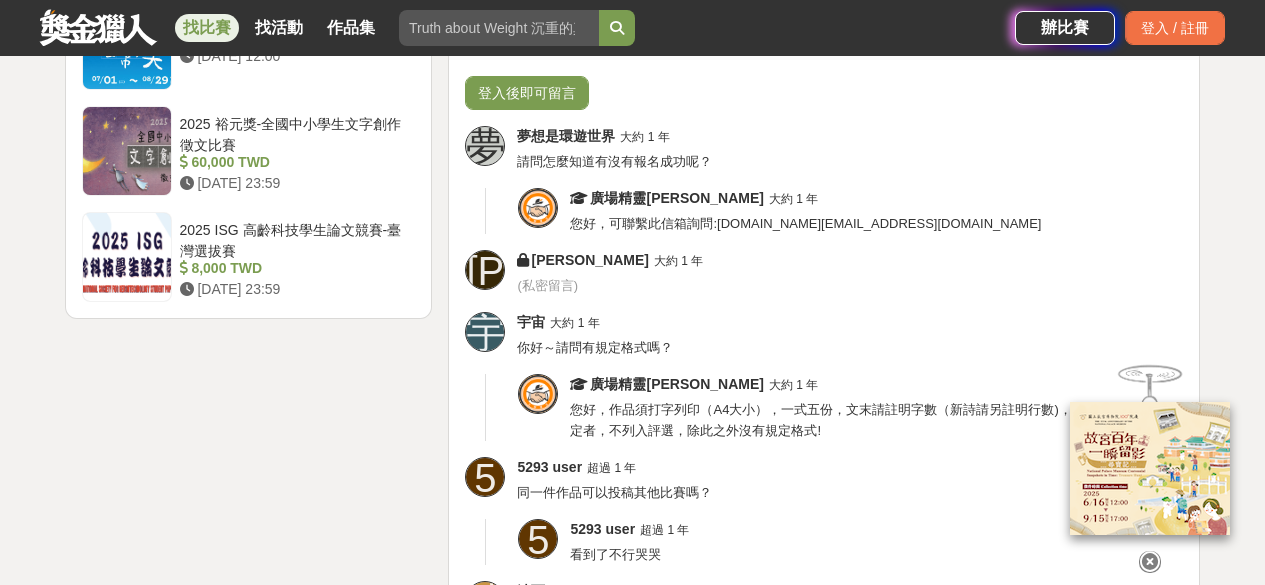 scroll, scrollTop: 2800, scrollLeft: 0, axis: vertical 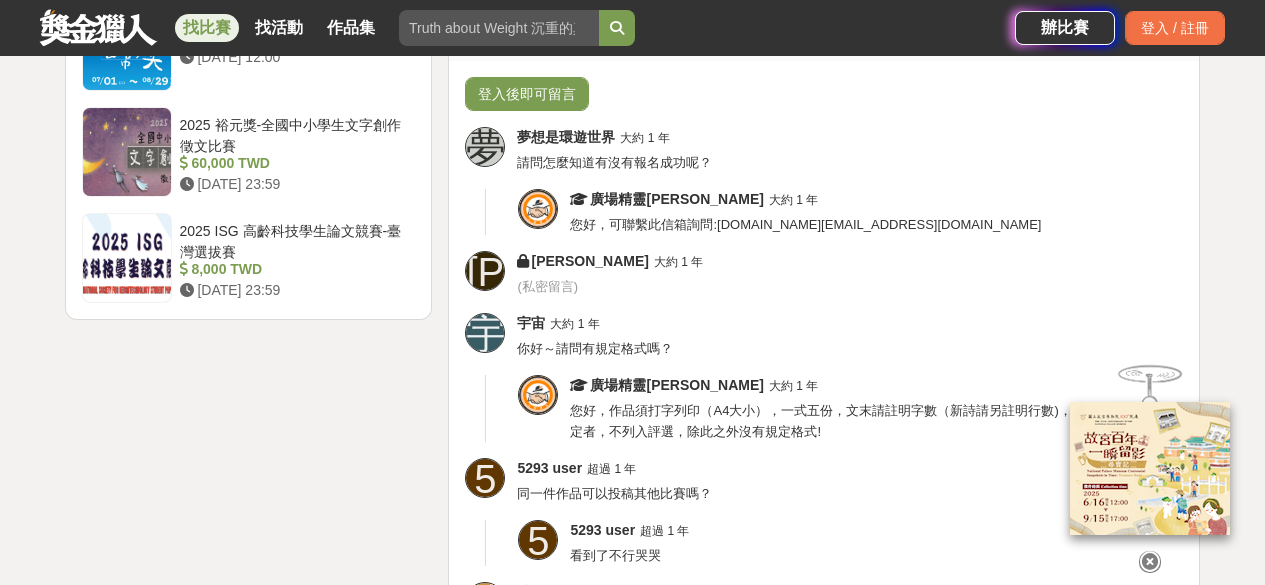 click on "夢想是環遊世界 大約 1 年 請問怎麼知道有沒有報名成功呢？" at bounding box center [850, 150] 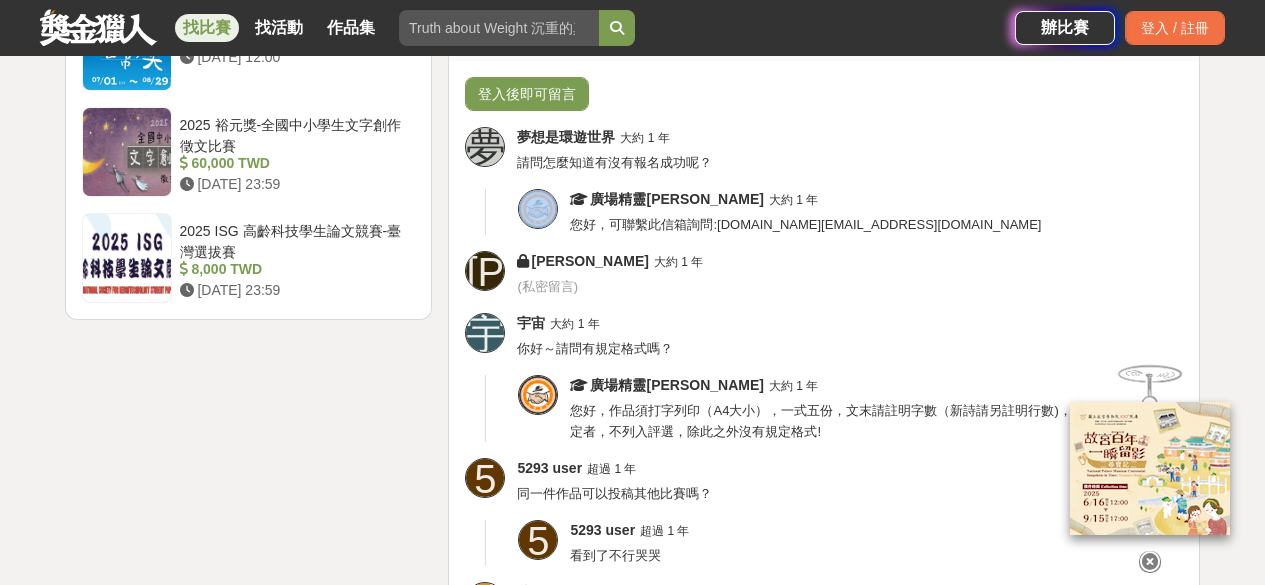 click on "夢想是環遊世界 大約 1 年 請問怎麼知道有沒有報名成功呢？" at bounding box center [850, 150] 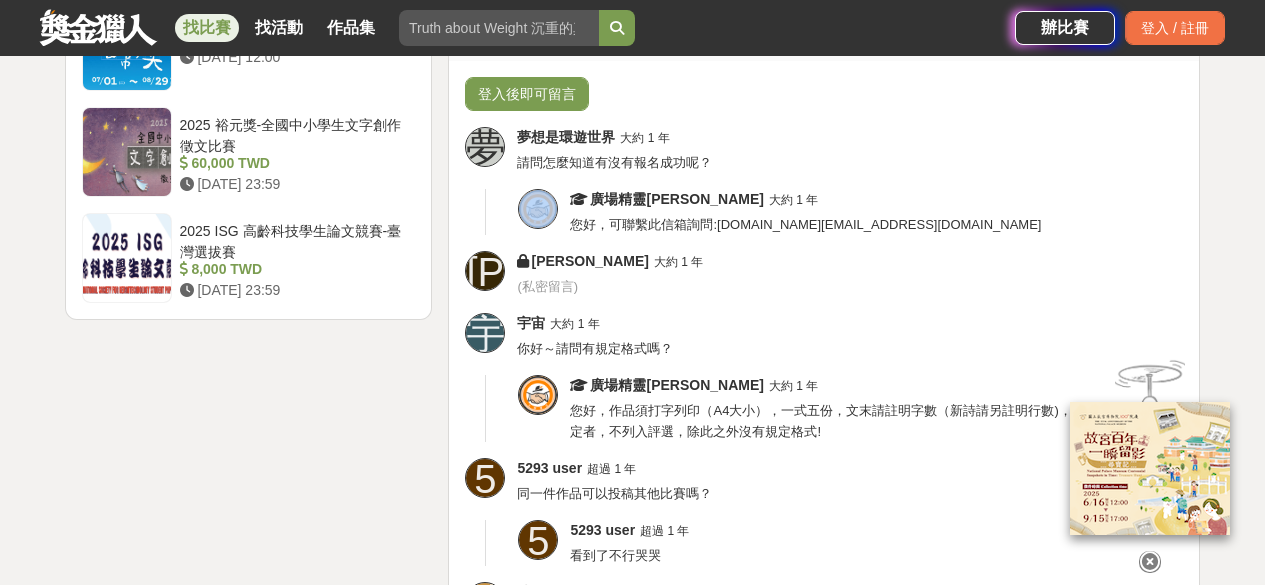 click on "夢想是環遊世界 大約 1 年 請問怎麼知道有沒有報名成功呢？" at bounding box center [850, 150] 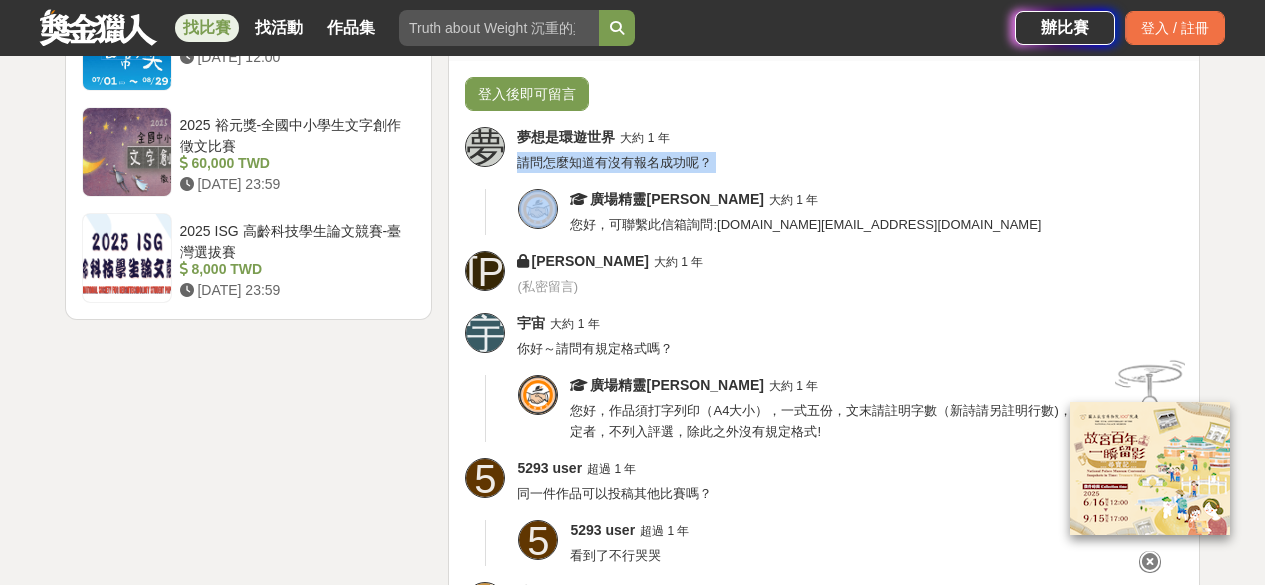 scroll, scrollTop: 2884, scrollLeft: 0, axis: vertical 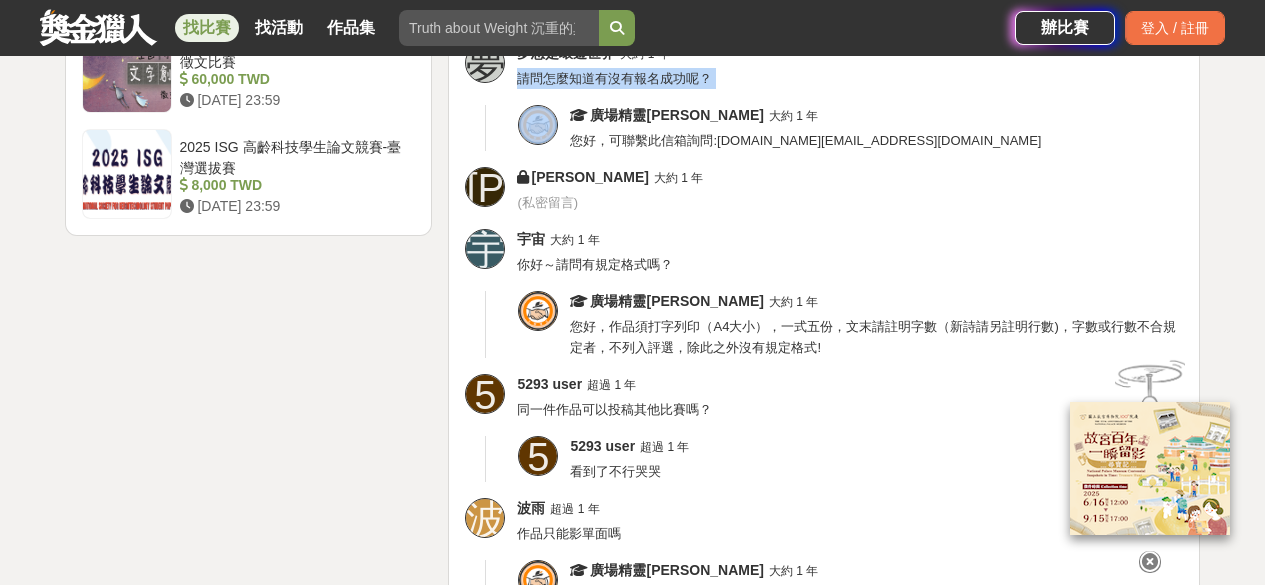 click on "[PERSON_NAME] 1 年 ( 私密留言 )" at bounding box center (850, 190) 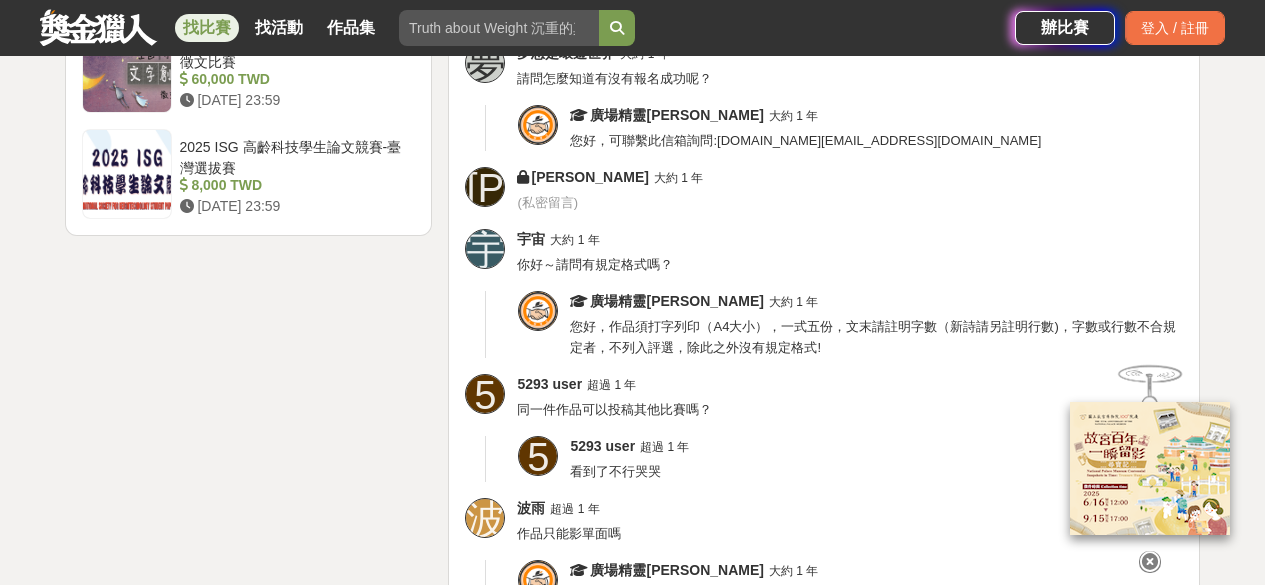 click on "您好，作品須打字列印（A4大小），一式五份，文末請註明字數（新詩請另註明行數)，字數或行數不合規定者，不列入評選，除此之外沒有規定格式!" at bounding box center (872, 337) 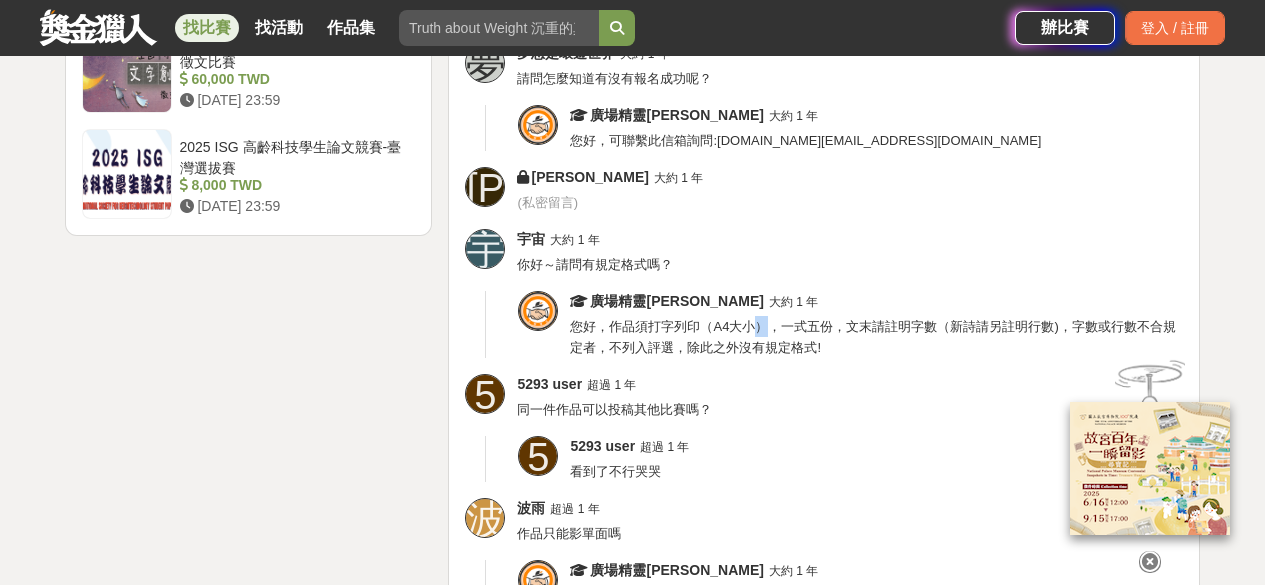 click on "您好，作品須打字列印（A4大小），一式五份，文末請註明字數（新詩請另註明行數)，字數或行數不合規定者，不列入評選，除此之外沒有規定格式!" at bounding box center (872, 337) 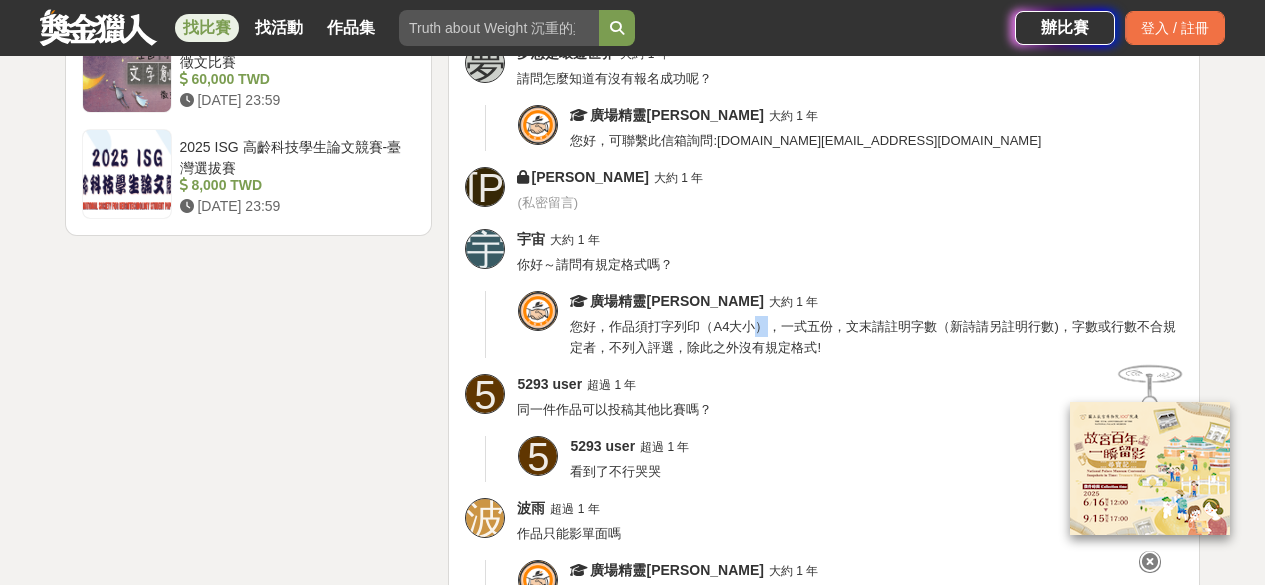 click on "您好，作品須打字列印（A4大小），一式五份，文末請註明字數（新詩請另註明行數)，字數或行數不合規定者，不列入評選，除此之外沒有規定格式!" at bounding box center [872, 337] 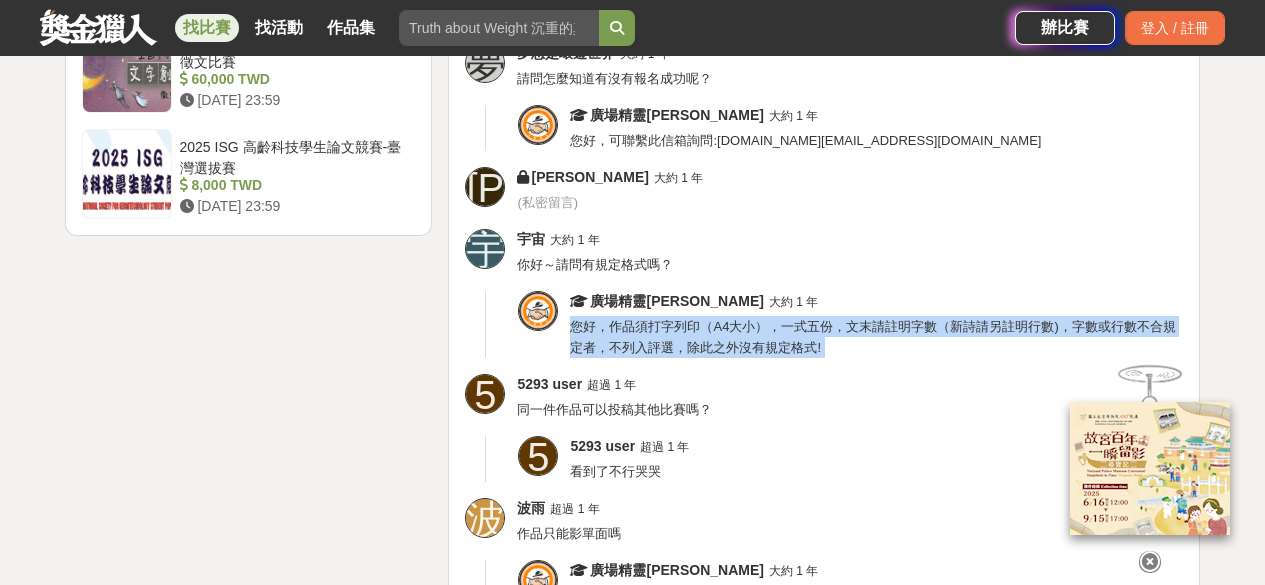 click on "您好，作品須打字列印（A4大小），一式五份，文末請註明字數（新詩請另註明行數)，字數或行數不合規定者，不列入評選，除此之外沒有規定格式!" at bounding box center (872, 337) 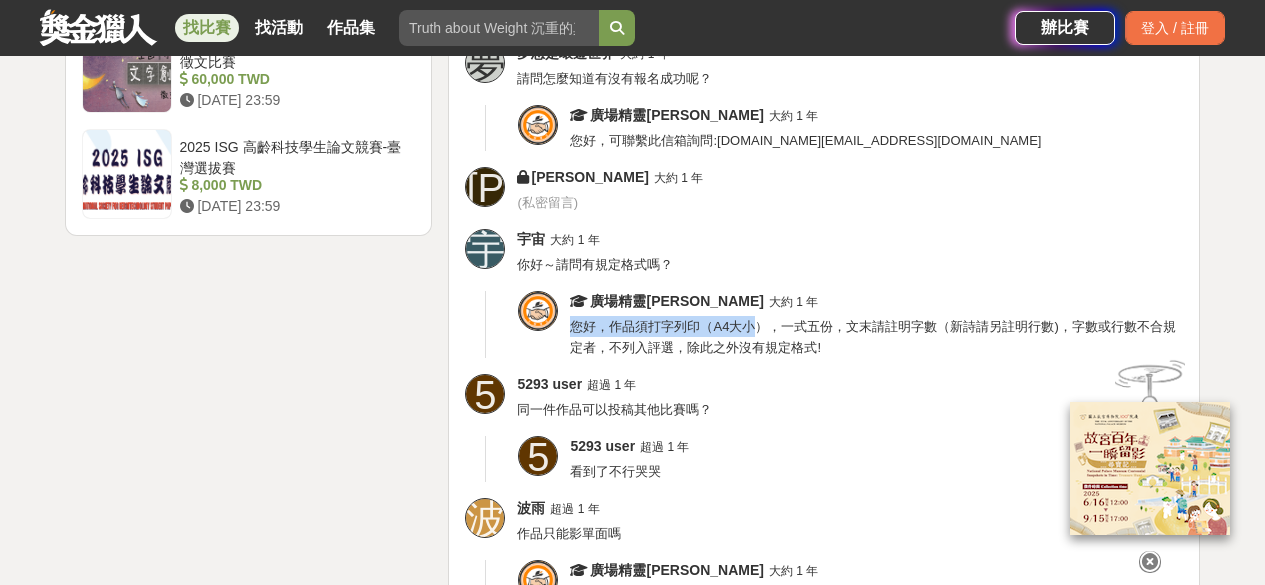 scroll, scrollTop: 2976, scrollLeft: 0, axis: vertical 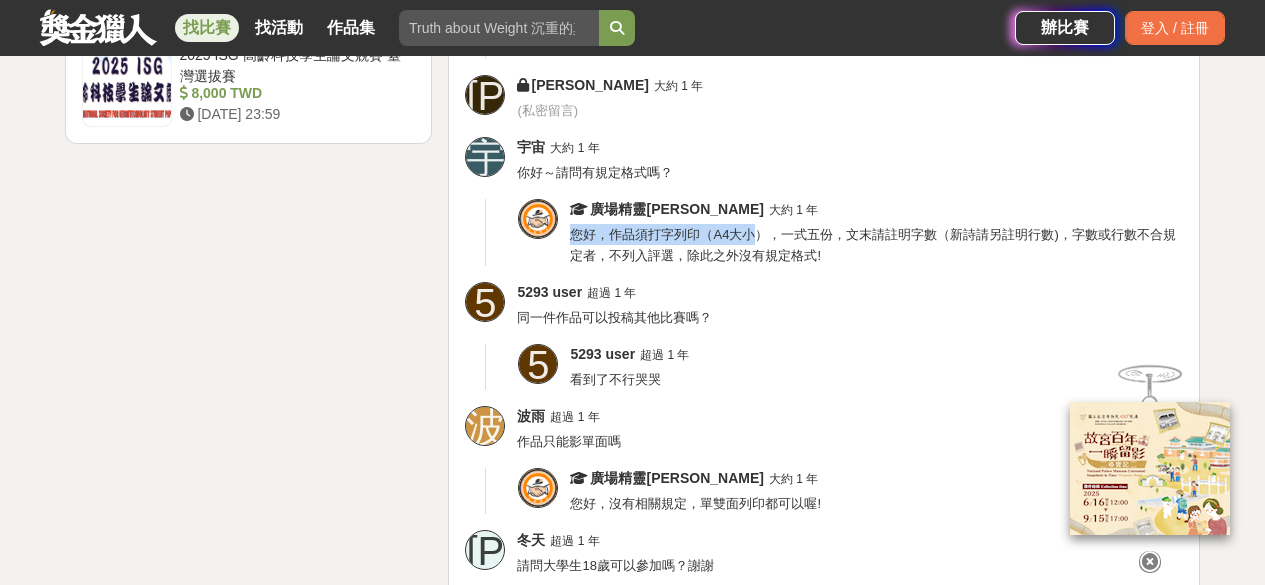 click on "登入後即可留言 夢 夢想是環遊世界 大約 1 年 請問怎麼知道有沒有報名成功呢？ 廣場精靈[PERSON_NAME] 大約 1 年 您好，可聯繫此信箱詢問:[DOMAIN_NAME][EMAIL_ADDRESS][DOMAIN_NAME] [PERSON_NAME] 大約 1 年 ( 私密留言 ) 宇 宇宙 大約 1 年 你好～請問有規定格式嗎？ 廣場精靈Avery 大約 1 年 您好，作品須打字列印（A4大小），一式五份，文末請註明字數（新詩請另註明行數)，字數或行數不合規定者，不列入評選，除此之外沒有規定格式! 5 5293 user 超過 1 年 同一件作品可以投稿其他比賽嗎？ 5 5293 user 超過 1 年 看到了不行哭哭 波 波雨 超過 1 年 作品只能影單面嗎 廣場精靈[PERSON_NAME] 大約 1 年 您好，沒有相關規定，單雙面列印都可以喔! 冬 冬天 超過 1 年 請問大學生18歲可以參加嗎？謝謝 廣場精靈[PERSON_NAME] 超過 1 年 您好，
關於您的問題，建議參考聯繫方式聯絡並詢問，能得到較準確的資訊~ 謝謝! 冬 冬天 超過 1 年 V V" at bounding box center [824, 487] 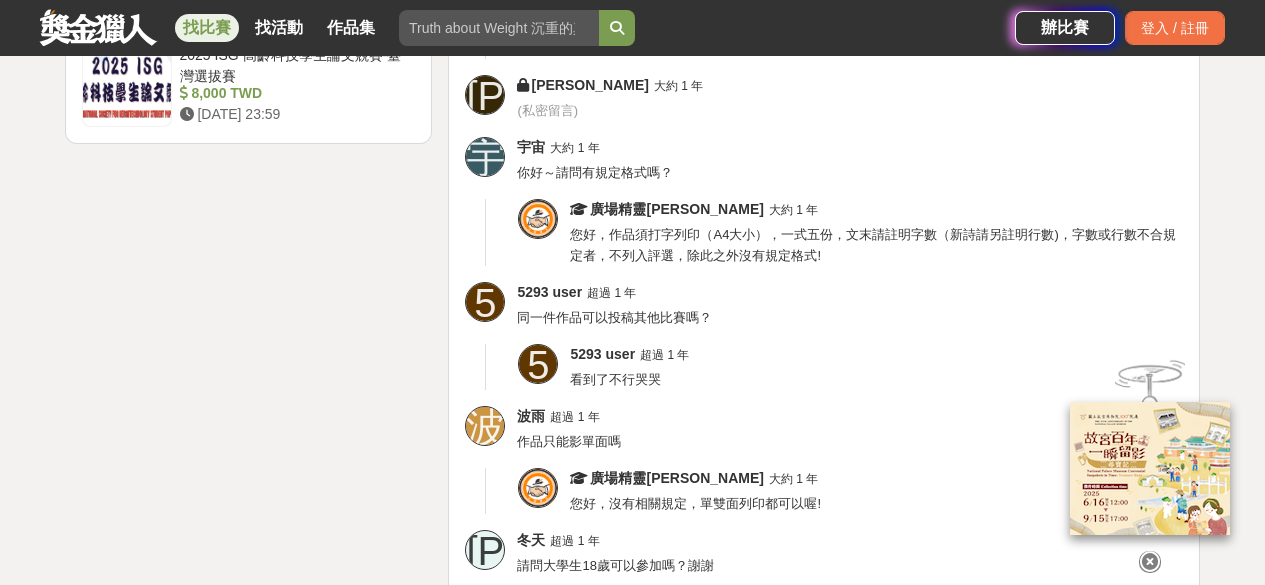 click on "登入後即可留言 夢 夢想是環遊世界 大約 1 年 請問怎麼知道有沒有報名成功呢？ 廣場精靈[PERSON_NAME] 大約 1 年 您好，可聯繫此信箱詢問:[DOMAIN_NAME][EMAIL_ADDRESS][DOMAIN_NAME] [PERSON_NAME] 大約 1 年 ( 私密留言 ) 宇 宇宙 大約 1 年 你好～請問有規定格式嗎？ 廣場精靈Avery 大約 1 年 您好，作品須打字列印（A4大小），一式五份，文末請註明字數（新詩請另註明行數)，字數或行數不合規定者，不列入評選，除此之外沒有規定格式! 5 5293 user 超過 1 年 同一件作品可以投稿其他比賽嗎？ 5 5293 user 超過 1 年 看到了不行哭哭 波 波雨 超過 1 年 作品只能影單面嗎 廣場精靈[PERSON_NAME] 大約 1 年 您好，沒有相關規定，單雙面列印都可以喔! 冬 冬天 超過 1 年 請問大學生18歲可以參加嗎？謝謝 廣場精靈[PERSON_NAME] 超過 1 年 您好，
關於您的問題，建議參考聯繫方式聯絡並詢問，能得到較準確的資訊~ 謝謝! 冬 冬天 超過 1 年 V V" at bounding box center [824, 487] 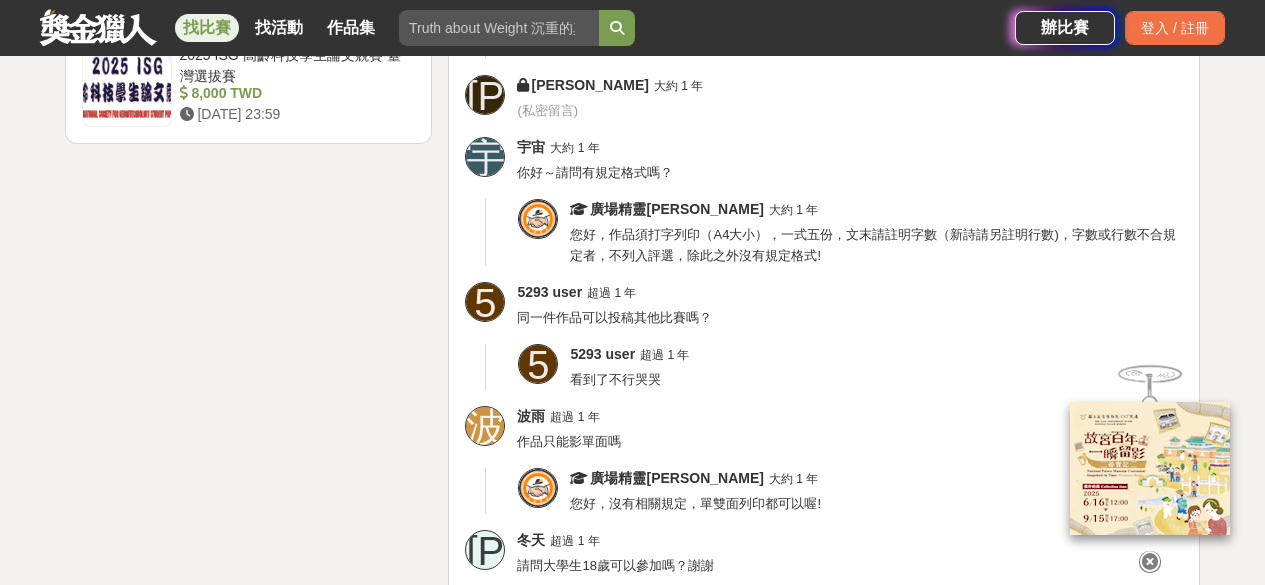 click on "登入後即可留言 夢 夢想是環遊世界 大約 1 年 請問怎麼知道有沒有報名成功呢？ 廣場精靈[PERSON_NAME] 大約 1 年 您好，可聯繫此信箱詢問:[DOMAIN_NAME][EMAIL_ADDRESS][DOMAIN_NAME] [PERSON_NAME] 大約 1 年 ( 私密留言 ) 宇 宇宙 大約 1 年 你好～請問有規定格式嗎？ 廣場精靈Avery 大約 1 年 您好，作品須打字列印（A4大小），一式五份，文末請註明字數（新詩請另註明行數)，字數或行數不合規定者，不列入評選，除此之外沒有規定格式! 5 5293 user 超過 1 年 同一件作品可以投稿其他比賽嗎？ 5 5293 user 超過 1 年 看到了不行哭哭 波 波雨 超過 1 年 作品只能影單面嗎 廣場精靈[PERSON_NAME] 大約 1 年 您好，沒有相關規定，單雙面列印都可以喔! 冬 冬天 超過 1 年 請問大學生18歲可以參加嗎？謝謝 廣場精靈[PERSON_NAME] 超過 1 年 您好，
關於您的問題，建議參考聯繫方式聯絡並詢問，能得到較準確的資訊~ 謝謝! 冬 冬天 超過 1 年 V V" at bounding box center (824, 487) 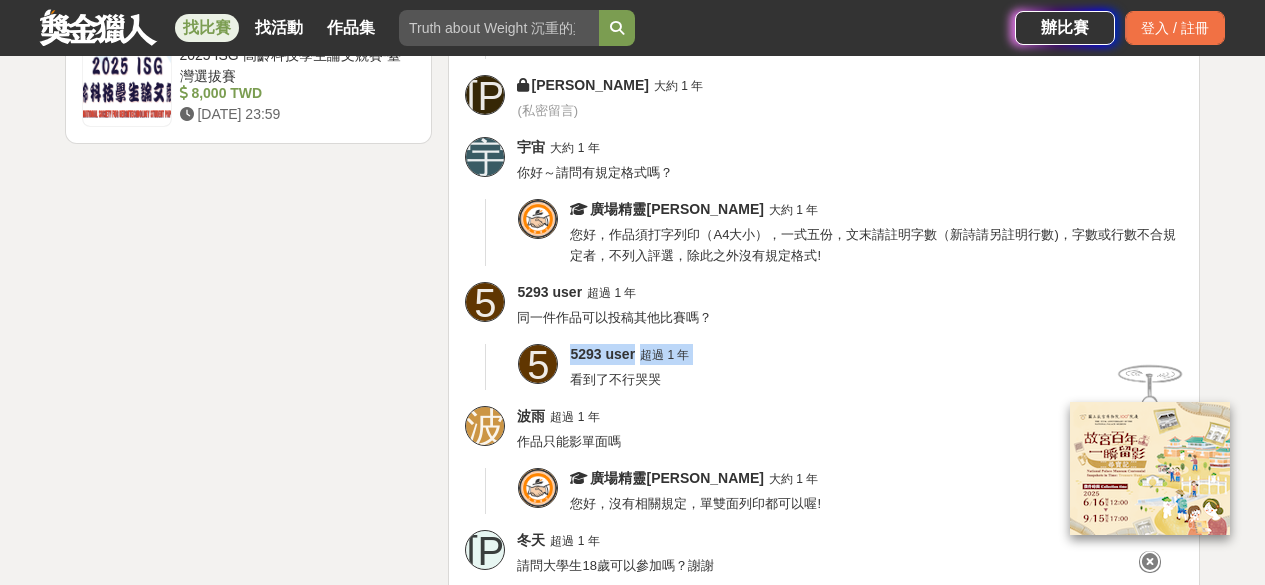 click on "5293 user 超過 1 年 同一件作品可以投稿其他比賽嗎？" at bounding box center [850, 305] 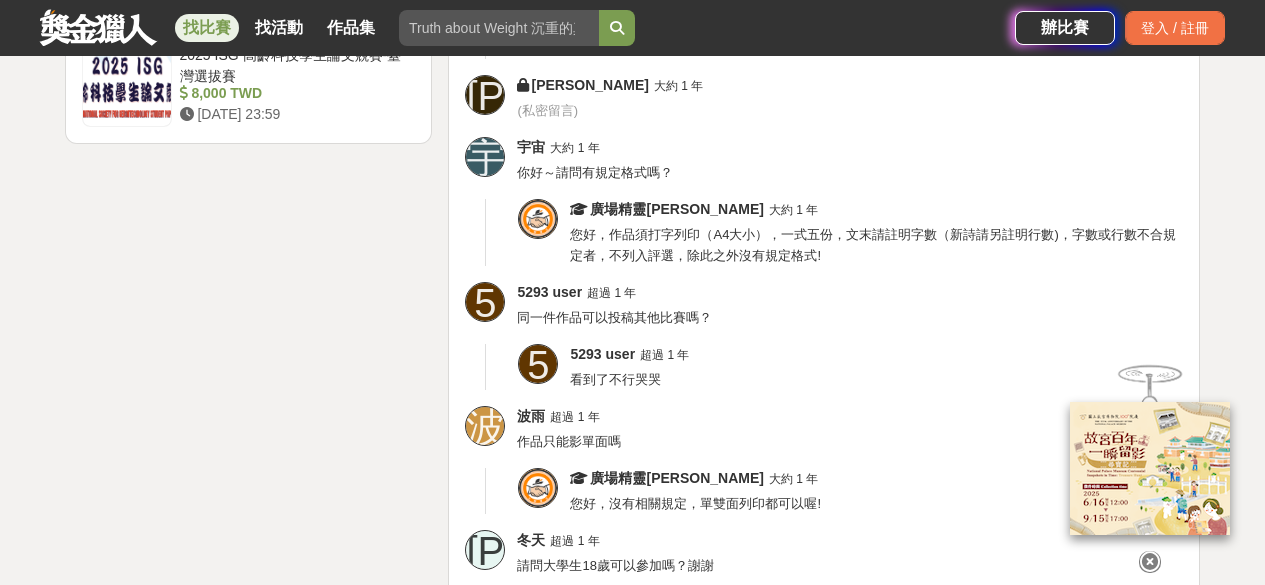click on "5293 user 超過 1 年 同一件作品可以投稿其他比賽嗎？" at bounding box center [850, 305] 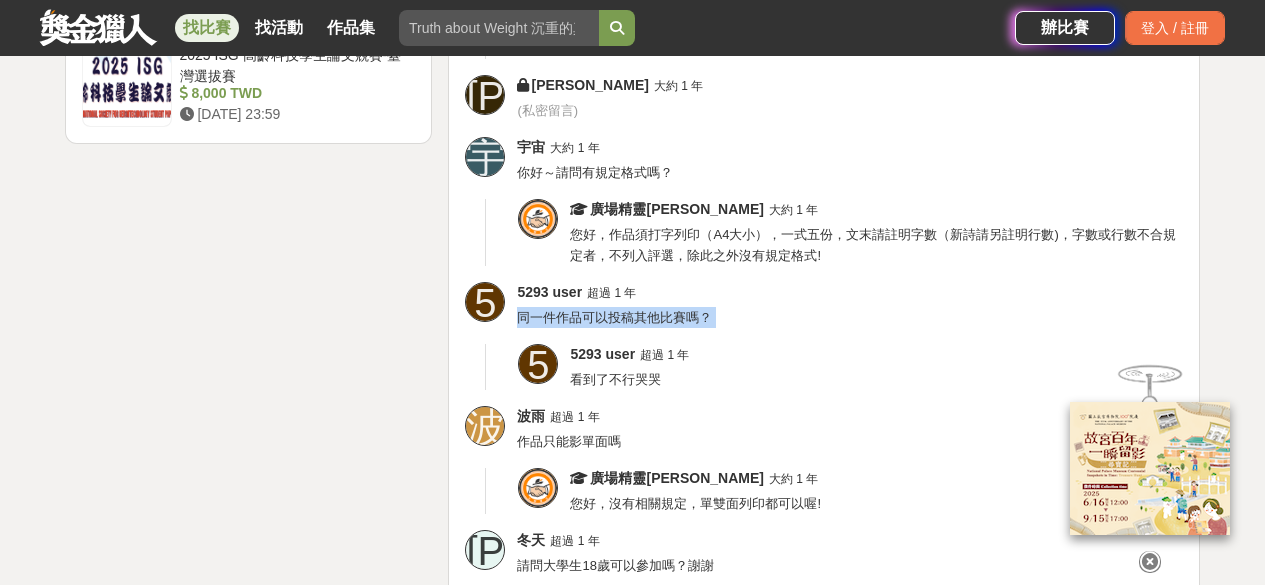 click on "5293 user 超過 1 年 同一件作品可以投稿其他比賽嗎？" at bounding box center (850, 305) 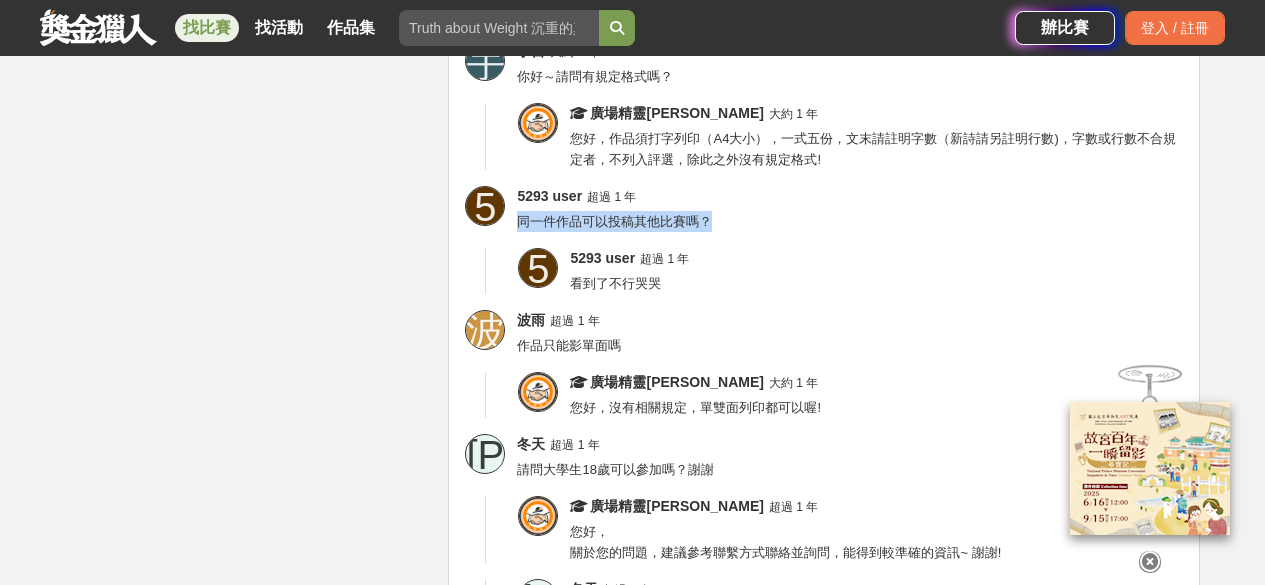 scroll, scrollTop: 3074, scrollLeft: 0, axis: vertical 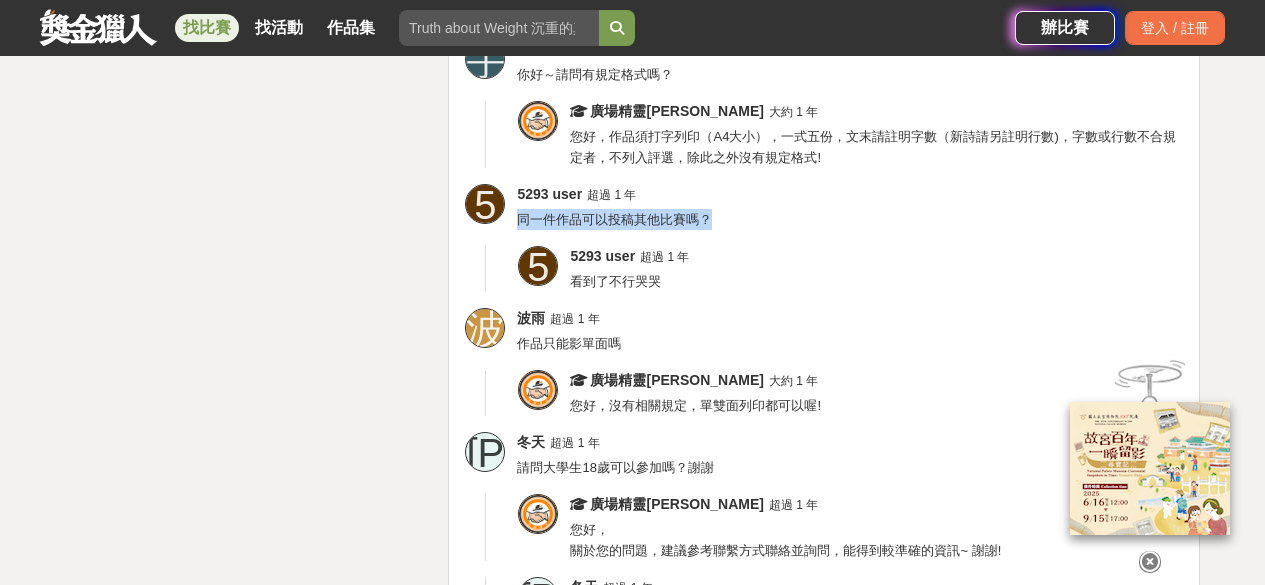 click on "波雨 超過 1 年" at bounding box center (850, 318) 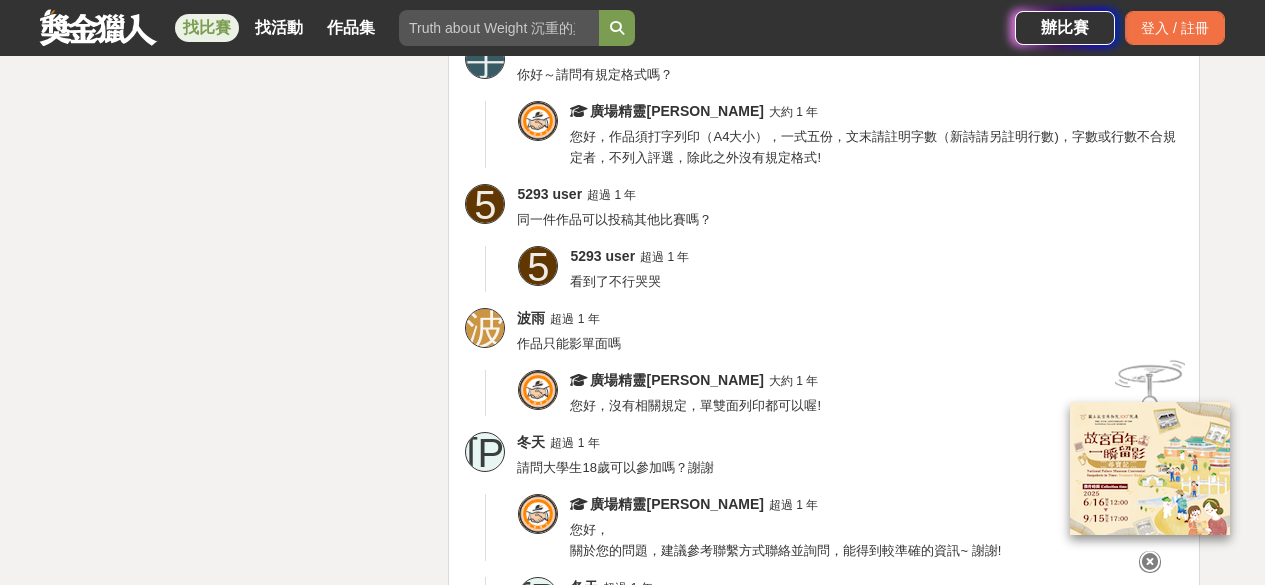 click on "波雨 超過 1 年" at bounding box center (850, 318) 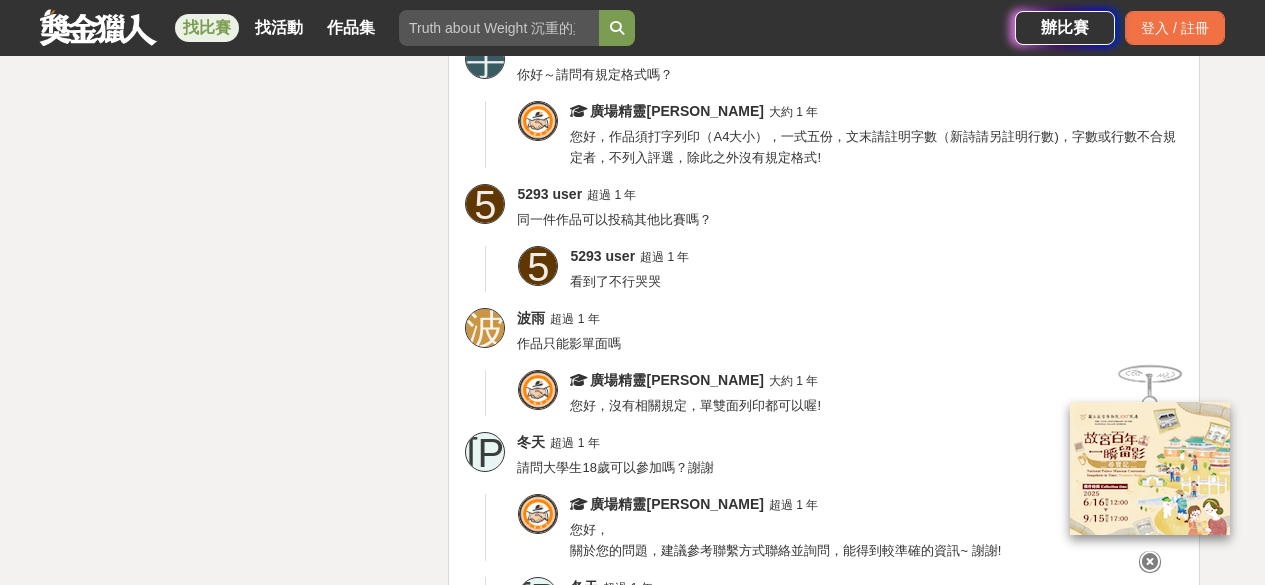 drag, startPoint x: 739, startPoint y: 322, endPoint x: 776, endPoint y: 405, distance: 90.873535 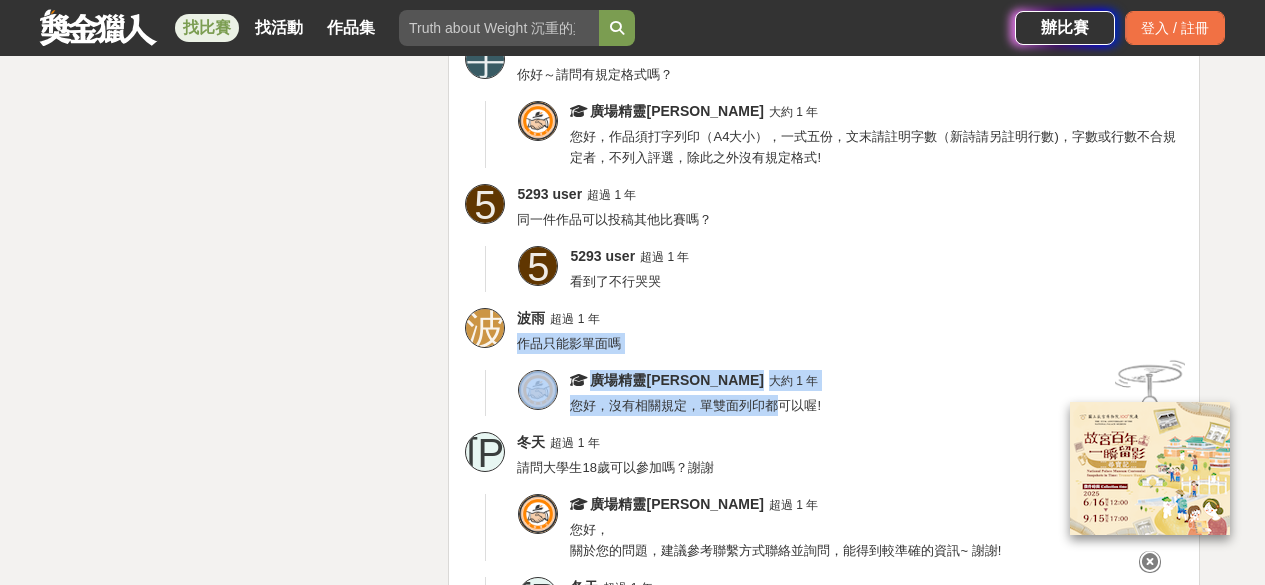 click on "您好，沒有相關規定，單雙面列印都可以喔!" at bounding box center [695, 405] 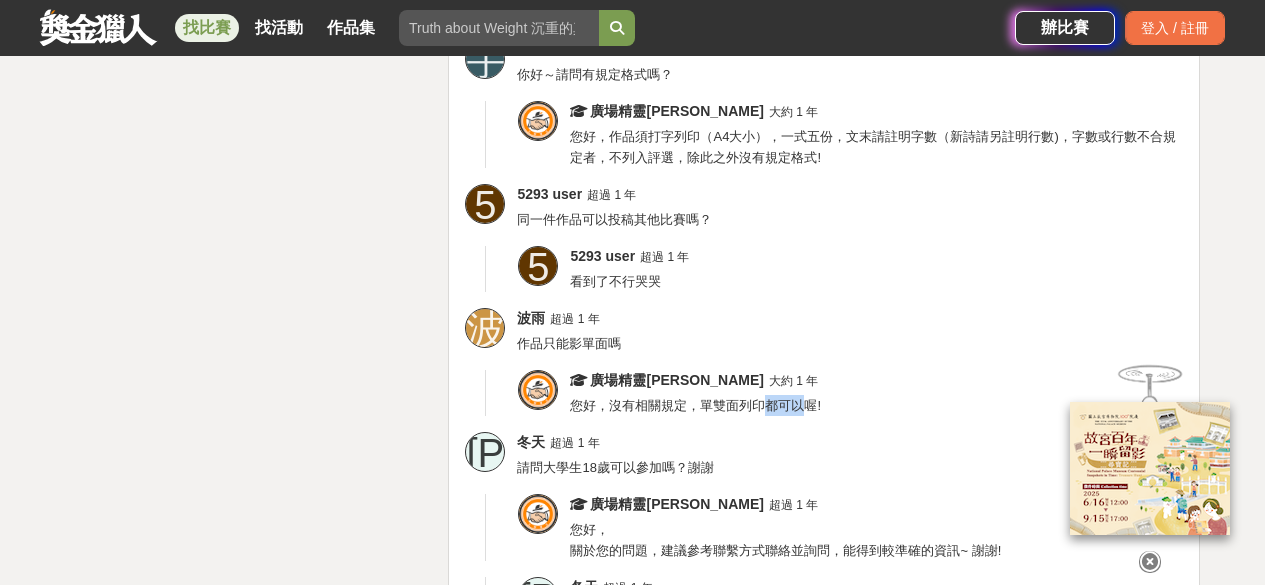 click on "您好，沒有相關規定，單雙面列印都可以喔!" at bounding box center [695, 405] 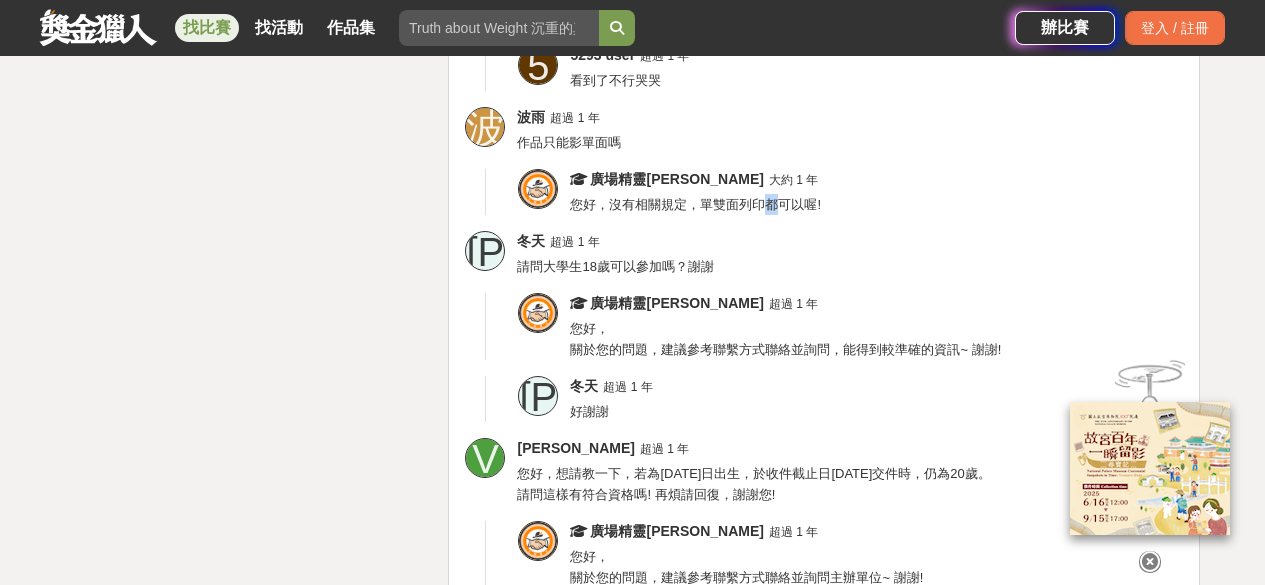 scroll, scrollTop: 3365, scrollLeft: 0, axis: vertical 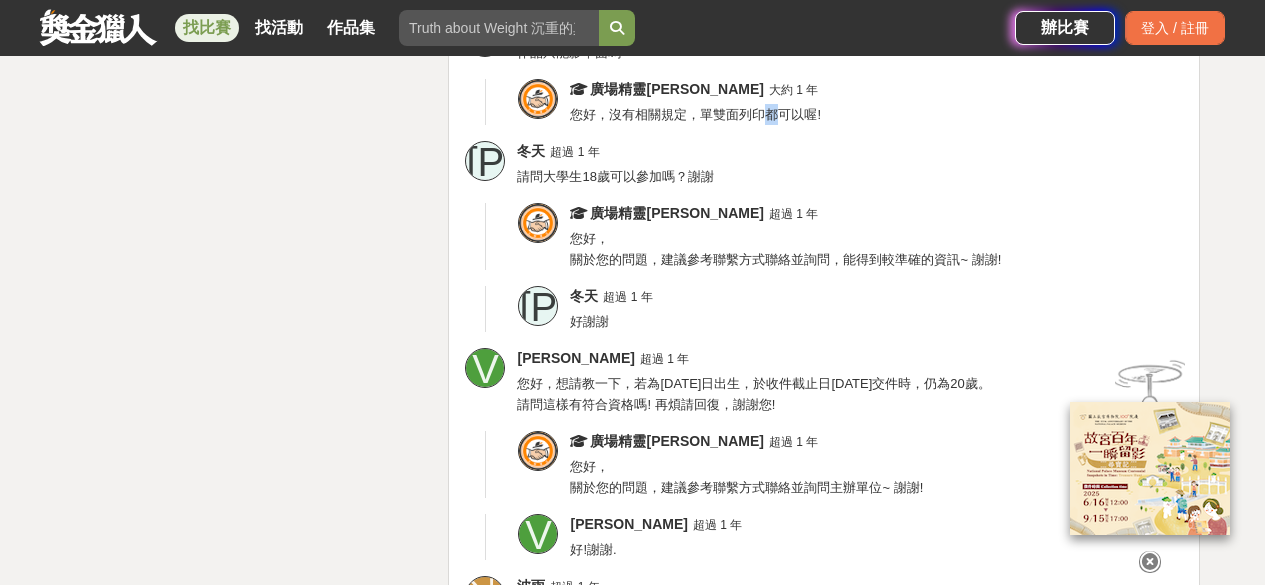 click on "登入後即可留言 夢 夢想是環遊世界 大約 1 年 請問怎麼知道有沒有報名成功呢？ 廣場精靈[PERSON_NAME] 大約 1 年 您好，可聯繫此信箱詢問:[DOMAIN_NAME][EMAIL_ADDRESS][DOMAIN_NAME] [PERSON_NAME] 大約 1 年 ( 私密留言 ) 宇 宇宙 大約 1 年 你好～請問有規定格式嗎？ 廣場精靈Avery 大約 1 年 您好，作品須打字列印（A4大小），一式五份，文末請註明字數（新詩請另註明行數)，字數或行數不合規定者，不列入評選，除此之外沒有規定格式! 5 5293 user 超過 1 年 同一件作品可以投稿其他比賽嗎？ 5 5293 user 超過 1 年 看到了不行哭哭 波 波雨 超過 1 年 作品只能影單面嗎 廣場精靈[PERSON_NAME] 大約 1 年 您好，沒有相關規定，單雙面列印都可以喔! 冬 冬天 超過 1 年 請問大學生18歲可以參加嗎？謝謝 廣場精靈[PERSON_NAME] 超過 1 年 您好，
關於您的問題，建議參考聯繫方式聯絡並詢問，能得到較準確的資訊~ 謝謝! 冬 冬天 超過 1 年 V V" at bounding box center [824, 98] 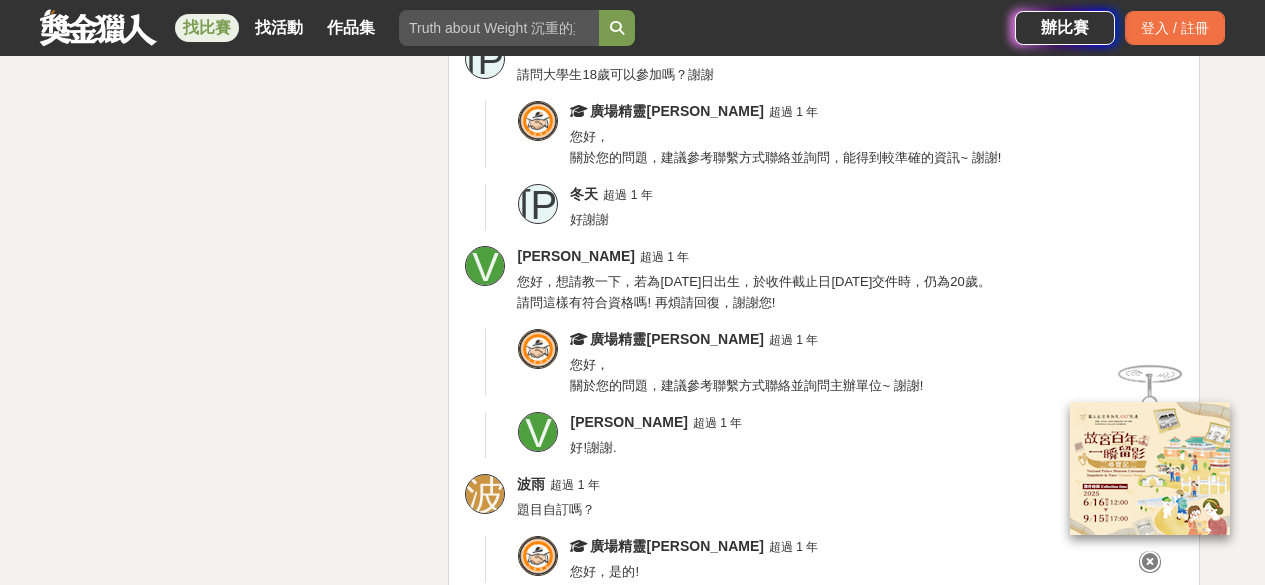 scroll, scrollTop: 3481, scrollLeft: 0, axis: vertical 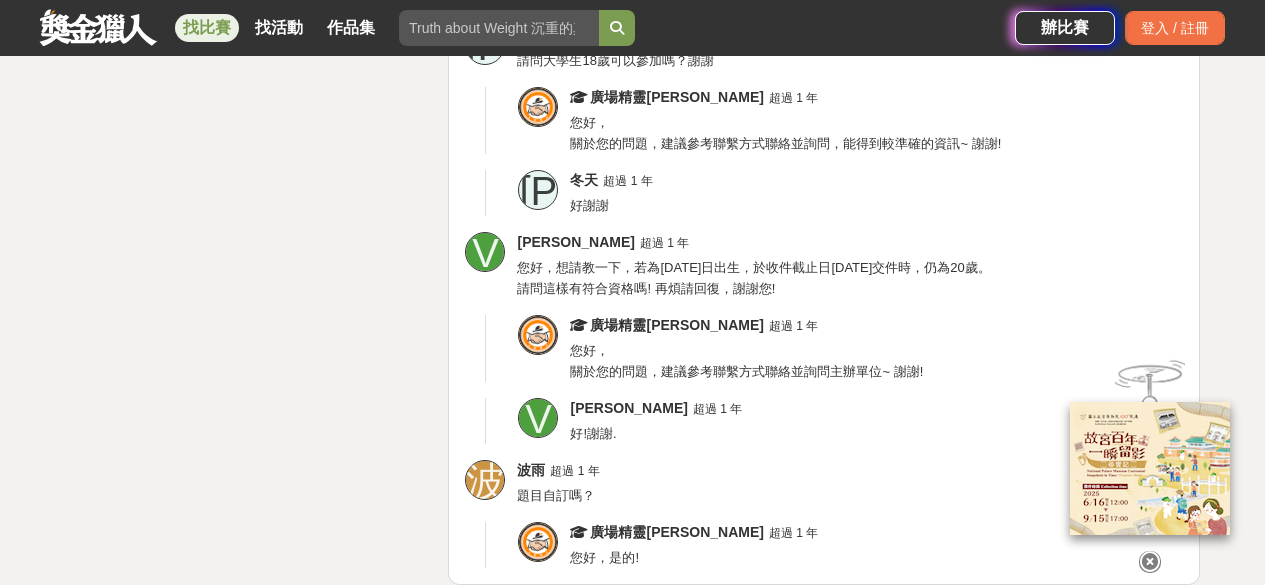 click on "您好，想請教一下，若為[DATE]日出生，於收件截止日[DATE]交件時，仍為20歲。
請問這樣有符合資格嗎! 再煩請回復，謝謝您!" at bounding box center [753, 278] 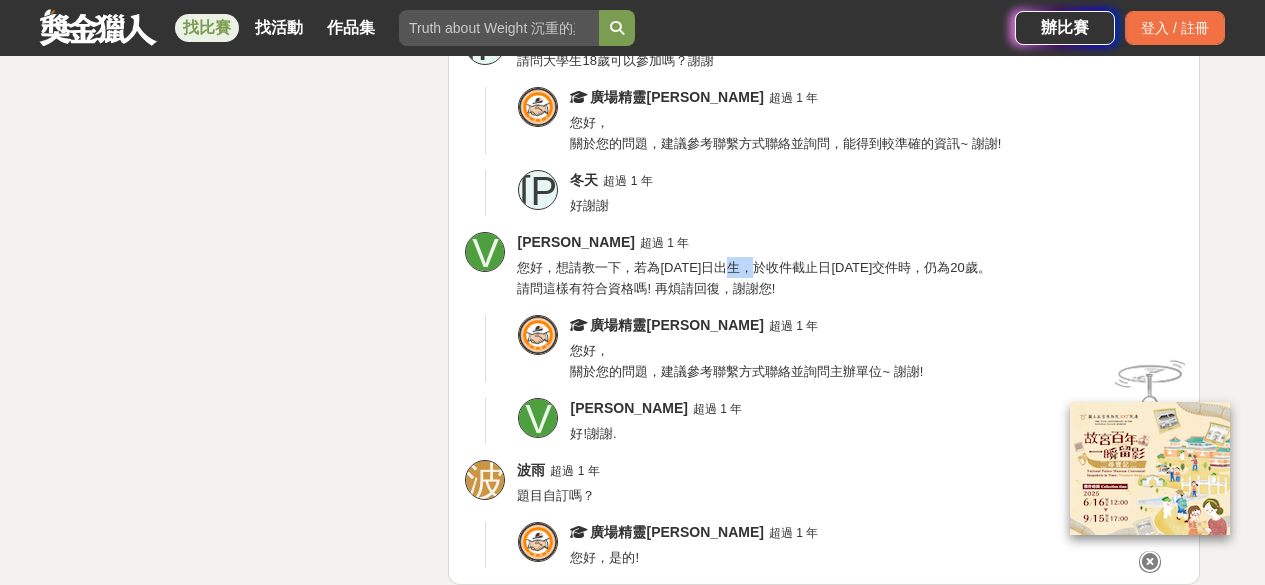 click on "您好，想請教一下，若為[DATE]日出生，於收件截止日[DATE]交件時，仍為20歲。
請問這樣有符合資格嗎! 再煩請回復，謝謝您!" at bounding box center (753, 278) 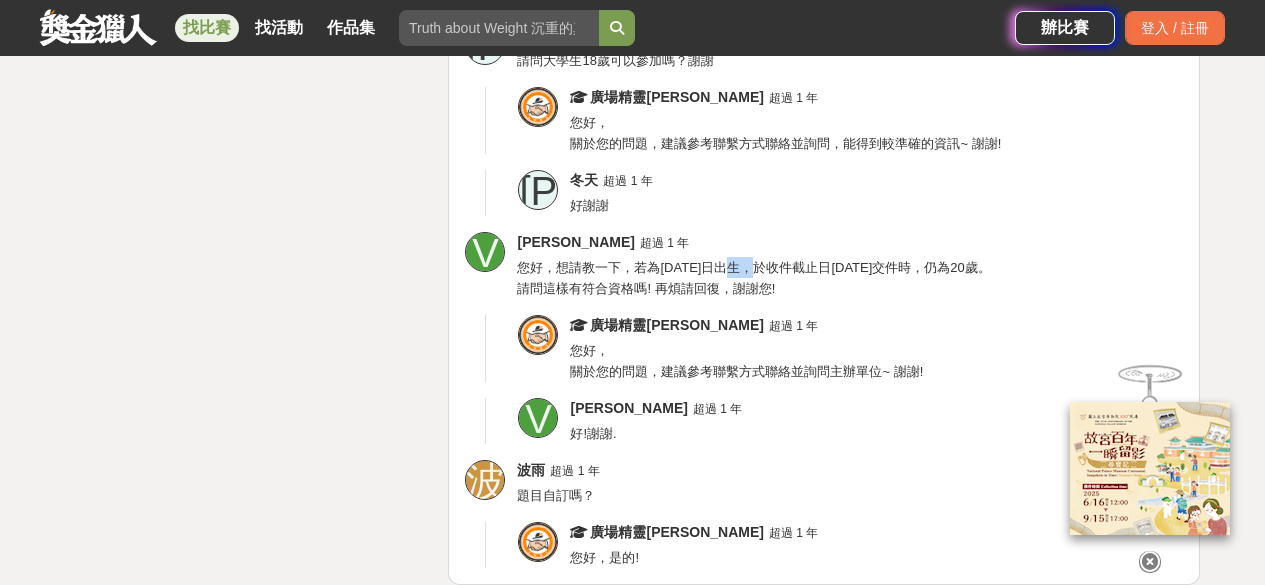 click on "您好，想請教一下，若為[DATE]日出生，於收件截止日[DATE]交件時，仍為20歲。
請問這樣有符合資格嗎! 再煩請回復，謝謝您!" at bounding box center [753, 278] 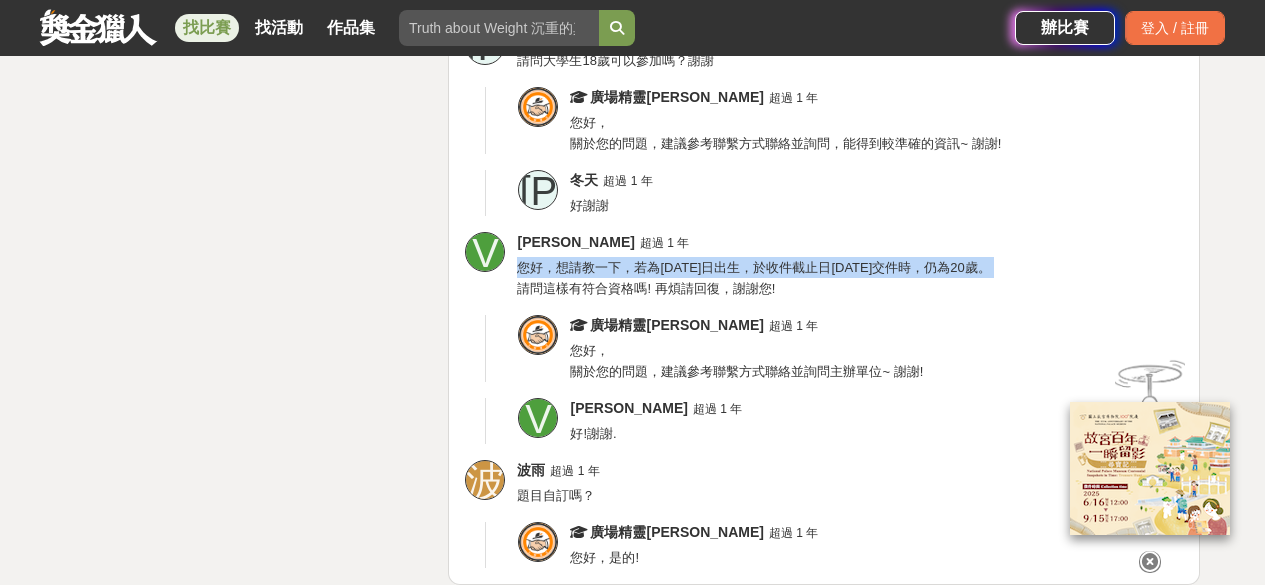 click on "您好，想請教一下，若為[DATE]日出生，於收件截止日[DATE]交件時，仍為20歲。
請問這樣有符合資格嗎! 再煩請回復，謝謝您!" at bounding box center [753, 278] 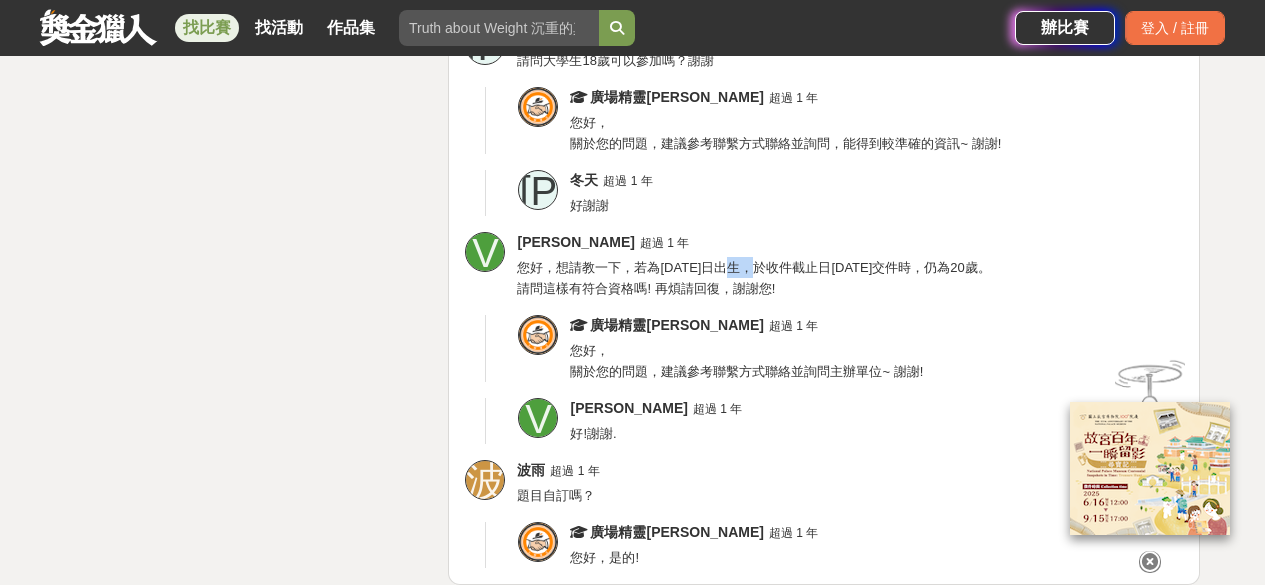 drag, startPoint x: 731, startPoint y: 277, endPoint x: 763, endPoint y: 409, distance: 135.82341 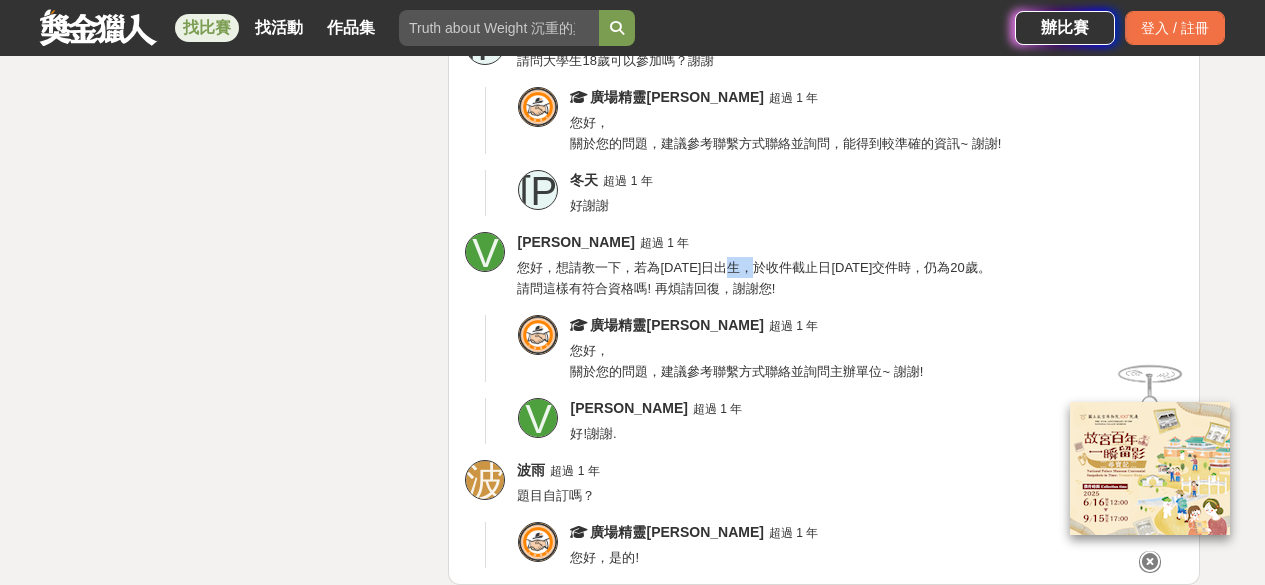 click on "登入後即可留言 夢 夢想是環遊世界 大約 1 年 請問怎麼知道有沒有報名成功呢？ 廣場精靈[PERSON_NAME] 大約 1 年 您好，可聯繫此信箱詢問:[DOMAIN_NAME][EMAIL_ADDRESS][DOMAIN_NAME] [PERSON_NAME] 大約 1 年 ( 私密留言 ) 宇 宇宙 大約 1 年 你好～請問有規定格式嗎？ 廣場精靈Avery 大約 1 年 您好，作品須打字列印（A4大小），一式五份，文末請註明字數（新詩請另註明行數)，字數或行數不合規定者，不列入評選，除此之外沒有規定格式! 5 5293 user 超過 1 年 同一件作品可以投稿其他比賽嗎？ 5 5293 user 超過 1 年 看到了不行哭哭 波 波雨 超過 1 年 作品只能影單面嗎 廣場精靈[PERSON_NAME] 大約 1 年 您好，沒有相關規定，單雙面列印都可以喔! 冬 冬天 超過 1 年 請問大學生18歲可以參加嗎？謝謝 廣場精靈[PERSON_NAME] 超過 1 年 您好，
關於您的問題，建議參考聯繫方式聯絡並詢問，能得到較準確的資訊~ 謝謝! 冬 冬天 超過 1 年 V V" at bounding box center [824, -18] 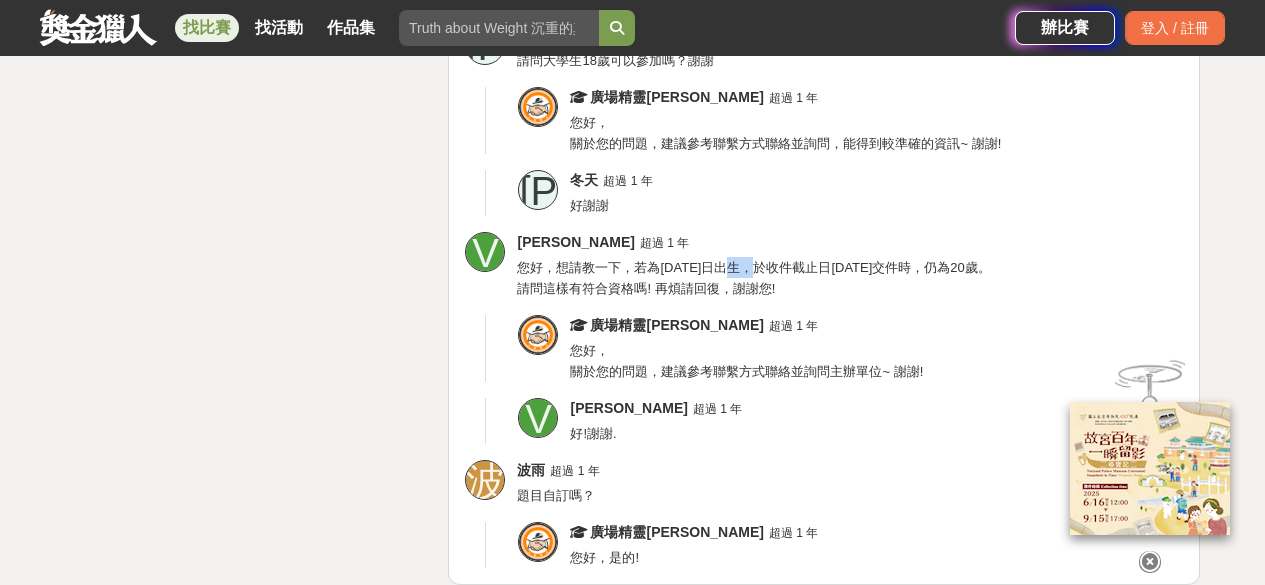 scroll, scrollTop: 3704, scrollLeft: 0, axis: vertical 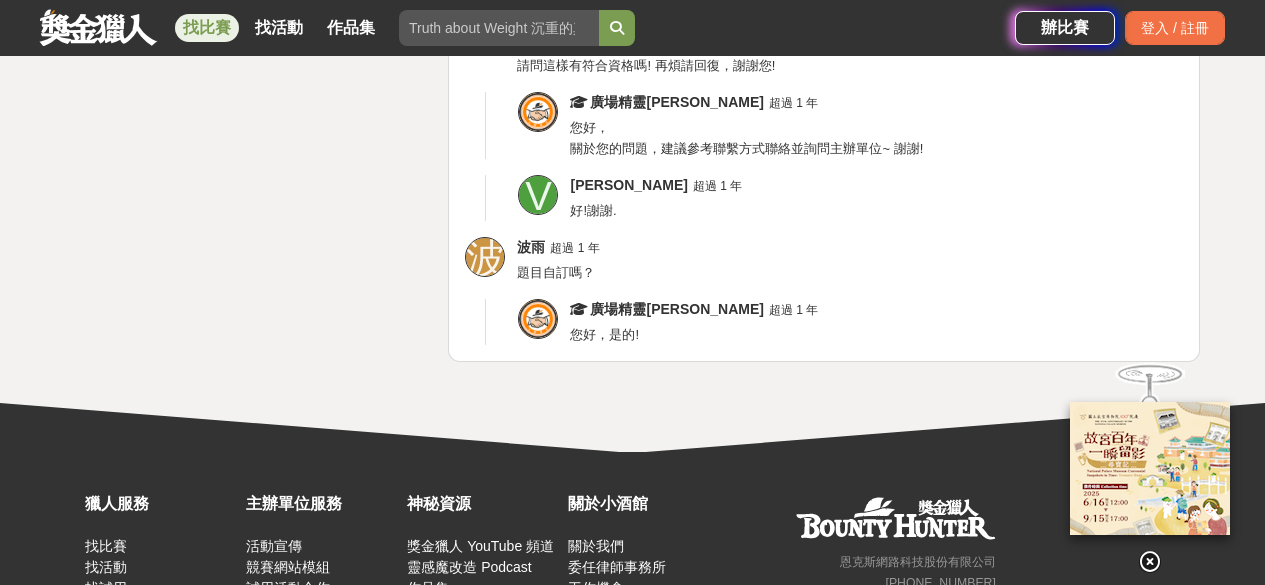 click on "大家都在看 來吧！Show出你的新『泰』度！國泰人壽全國創意行銷提案&圖文競賽 [DATE] 17:00 2025「Art on Climate」國際繪畫比賽 [DATE] 00:00 2025金匠獎-設計/程式/外語影片競賽 [DATE] 23:00 第21屆台積電青年學生文學獎徵文 收藏 前往比賽網站 總獎金 1,185,000   TWD 最高獎金 300,000   TWD 身分限制 高中職 16歲至20歲 國籍/地區限制 台灣 22,423 445 17 分享至 收藏 前往比賽網站 時間走期 已截止 徵件期間 [DATE] 15:00  至  [DATE] 17:00 主辦單位 台積電文教基金會、聯合報 協辦/執行： 台積電文教基金會、聯合報 電話： [PHONE_NUMBER] Email： [DOMAIN_NAME][EMAIL_ADDRESS][DOMAIN_NAME] 國家/地區： 台灣 相關分類與標籤 文學獎 創意寫作 青年 學生 文學獎 台積電 徵文 聯合報 散文 短篇小說 新詩 青年學生專屬 文學創作 台積電文教基金會 台灣文學代代薪傳 短篇小說獎 散文獎 新詩獎 高中生最愛十大好書 蘇 宋" at bounding box center [632, -1577] 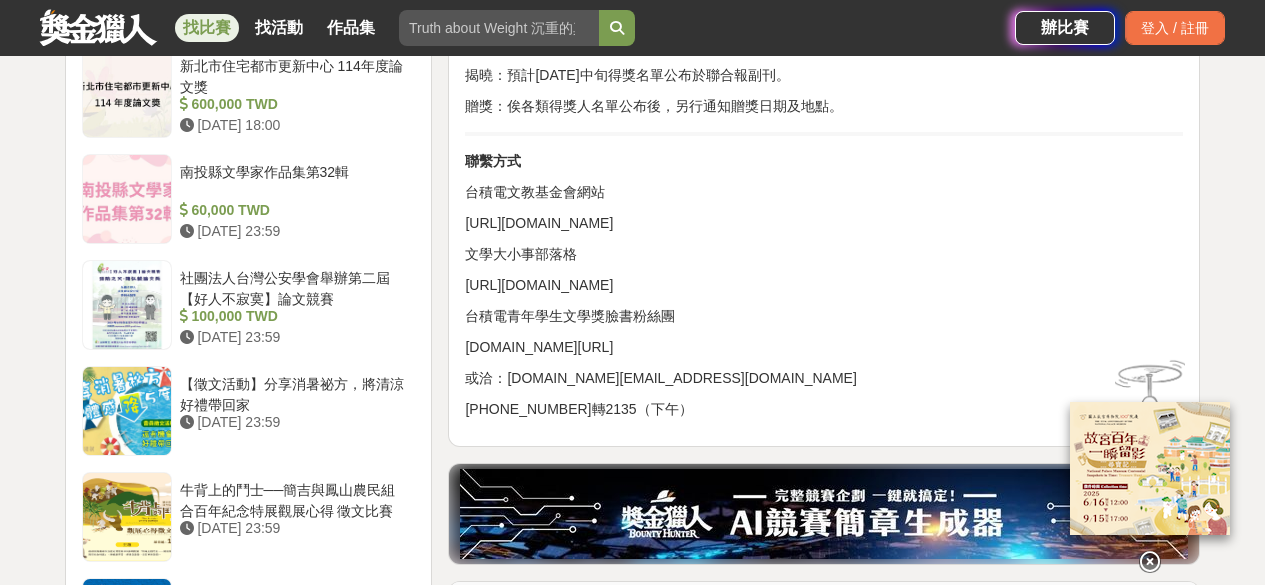 scroll, scrollTop: 2161, scrollLeft: 0, axis: vertical 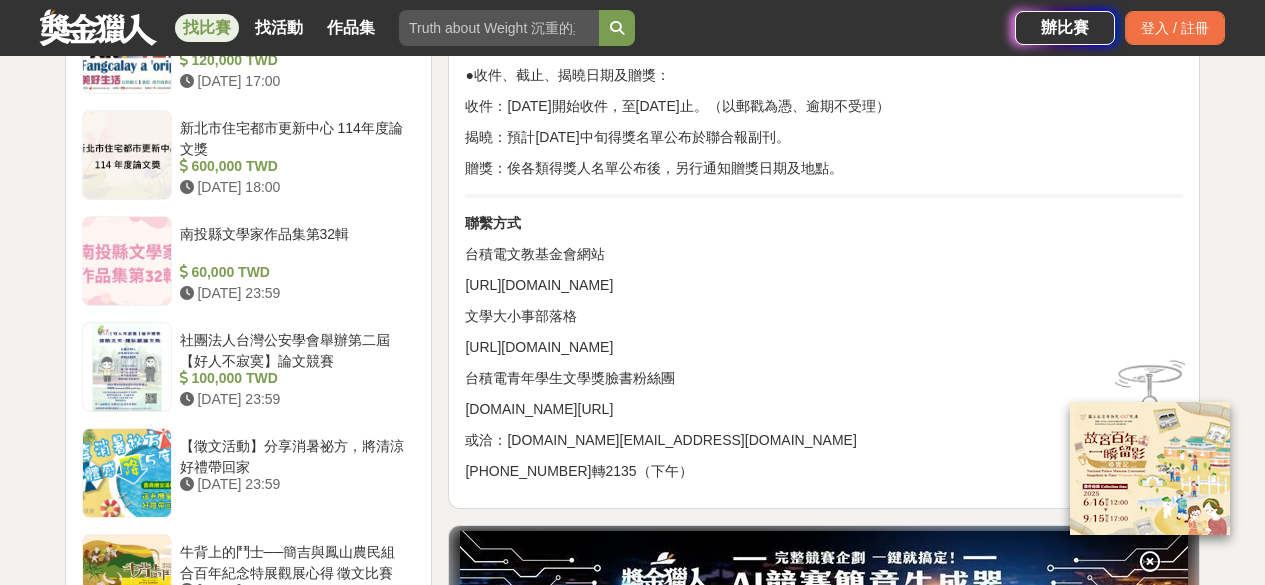 click on "贈獎：俟各類得獎人名單公布後，另行通知贈獎日期及地點。" at bounding box center [824, 168] 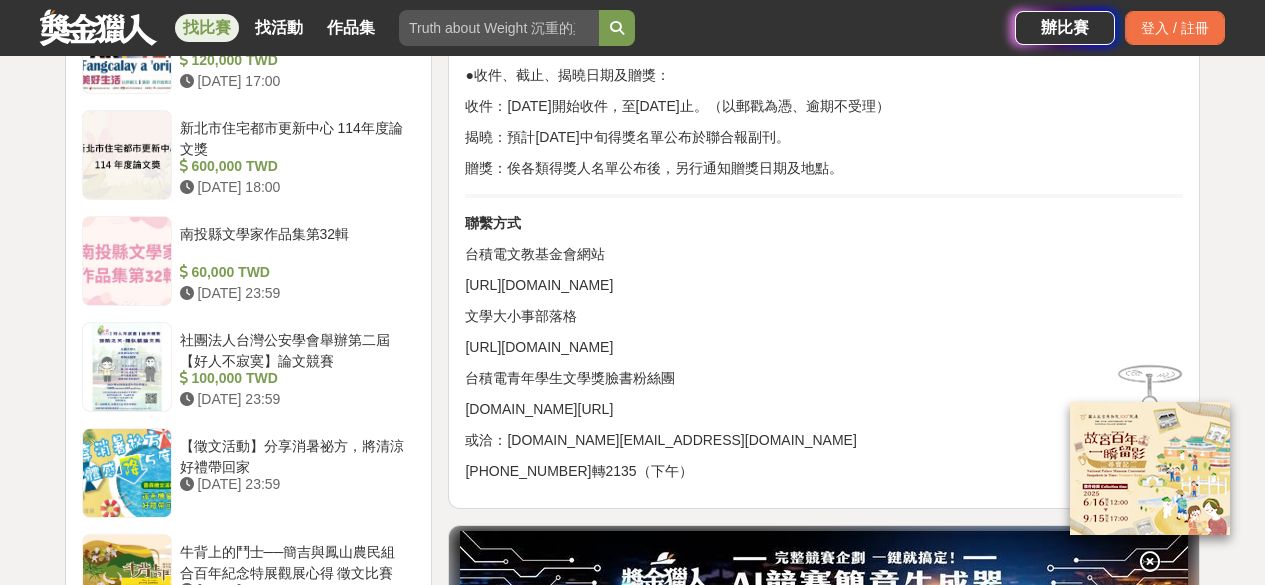 click on "贈獎：俟各類得獎人名單公布後，另行通知贈獎日期及地點。" at bounding box center [824, 168] 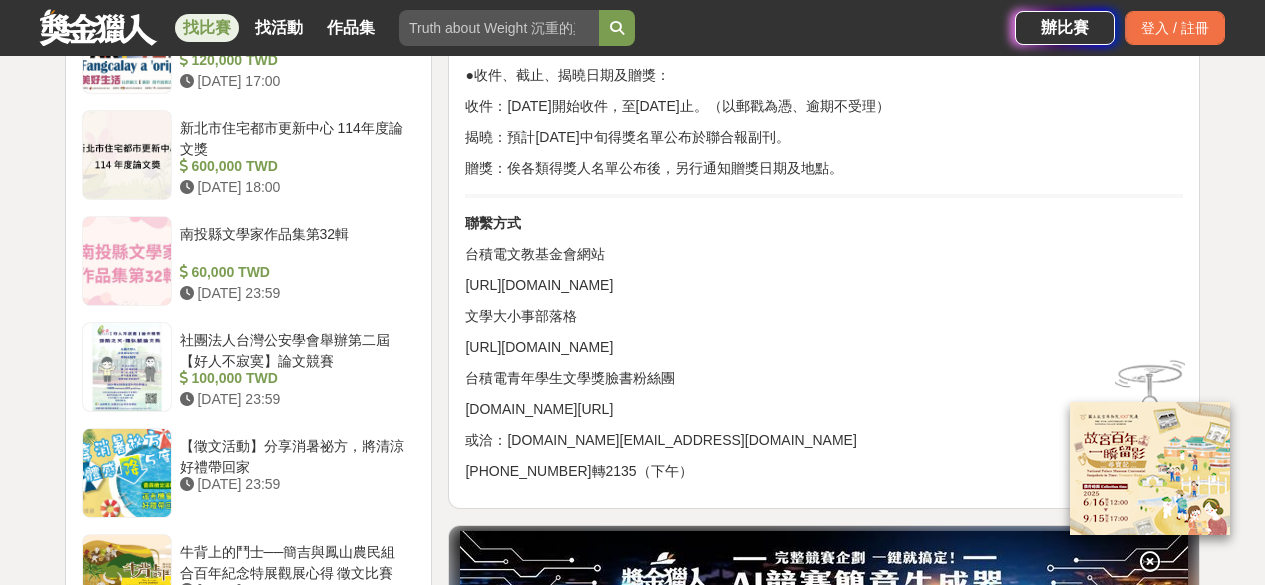click on "宗旨： 提供青年學生專屬的文學創作舞台，發掘文壇的明日之星，點燃台灣文學代代薪傳之火。 主辦單位： 台積電文教基金會、聯合報 獎項及獎額： 1.短篇小說獎（限5000字以內） 首獎一名，獎學金三十萬元 二獎一名，獎學金十五萬元 三獎一名，獎學金六萬元 優勝獎五名，獎學金各一萬五千元 2.散文獎（2000~3000字） 首獎一名，獎學金十五萬元 二獎一名，獎學金十萬元 三獎一名，獎學金五萬元 優勝獎五名，獎學金各一萬兩千元 3.新詩獎（限40行、600字以內） 首獎一名，獎學金十萬元 二獎一名，獎學金六萬元 三獎一名，獎學金三萬元 優勝獎五名，獎學金各一萬元 以上得獎者除獎金外，另致贈獎座或獎牌。 4.附設「高中生最愛十大好書」票選及系列活動，由參賽者選出心目中最愛的台灣出版文學類書籍。 應徵條件： 注意事項： ●評選規定： 聯繫方式" at bounding box center [824, -437] 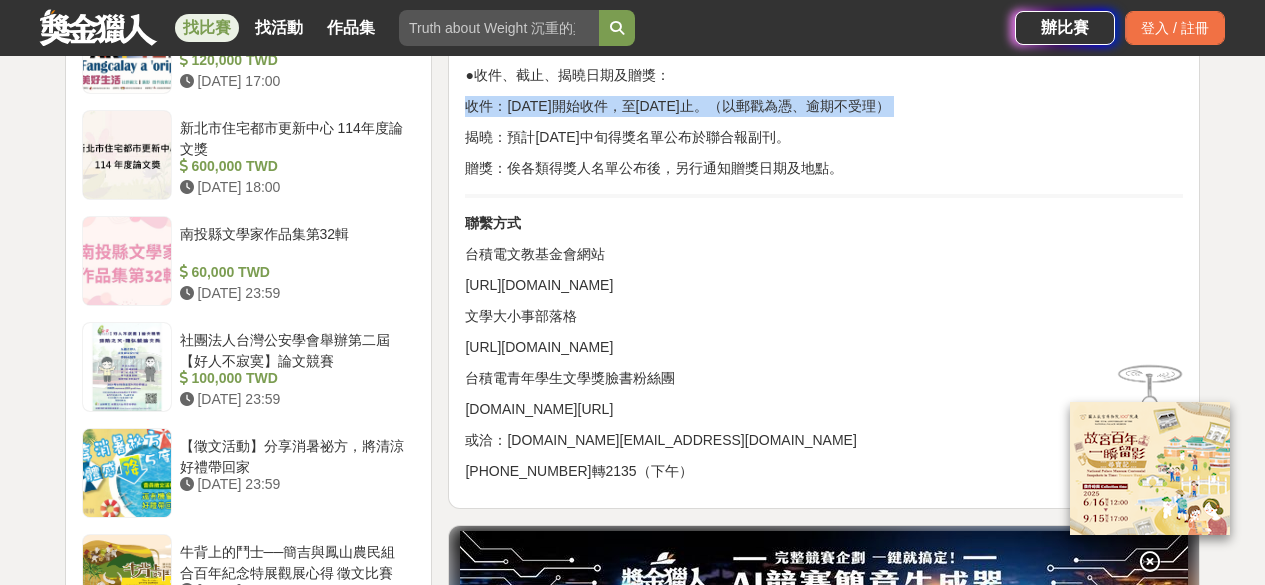 drag, startPoint x: 579, startPoint y: 97, endPoint x: 618, endPoint y: 137, distance: 55.86591 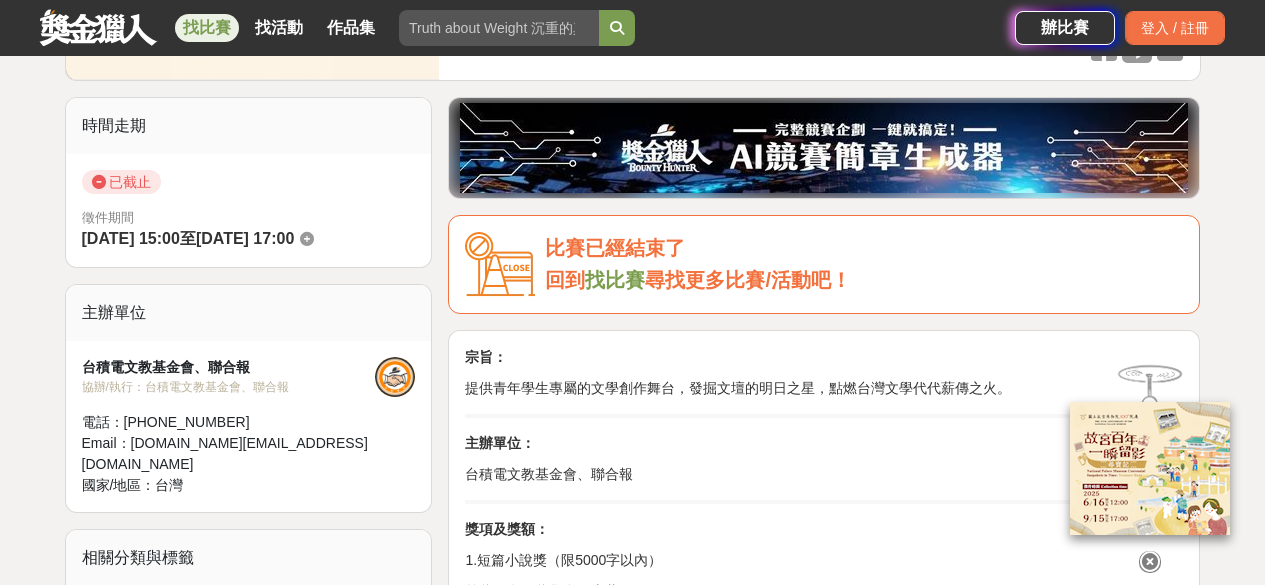 scroll, scrollTop: 404, scrollLeft: 0, axis: vertical 